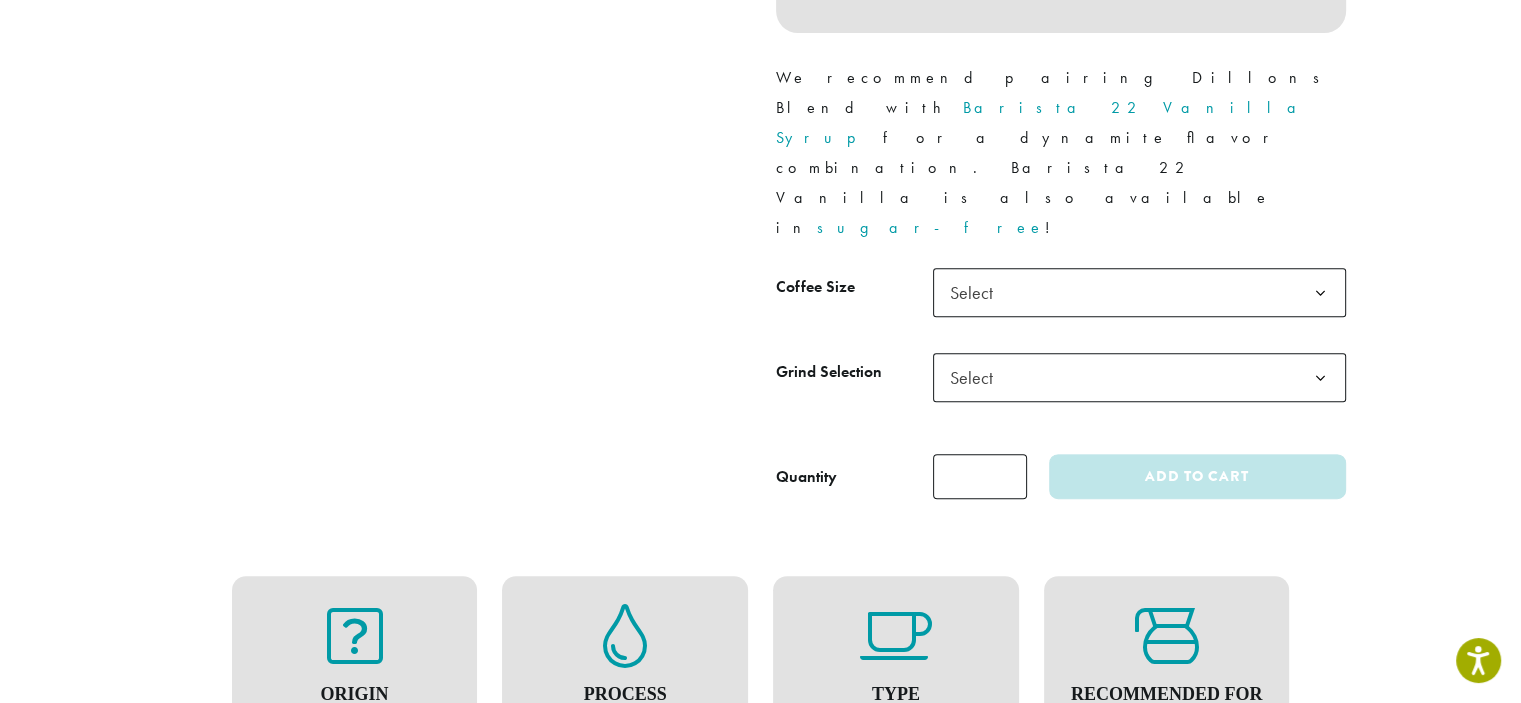 scroll, scrollTop: 946, scrollLeft: 0, axis: vertical 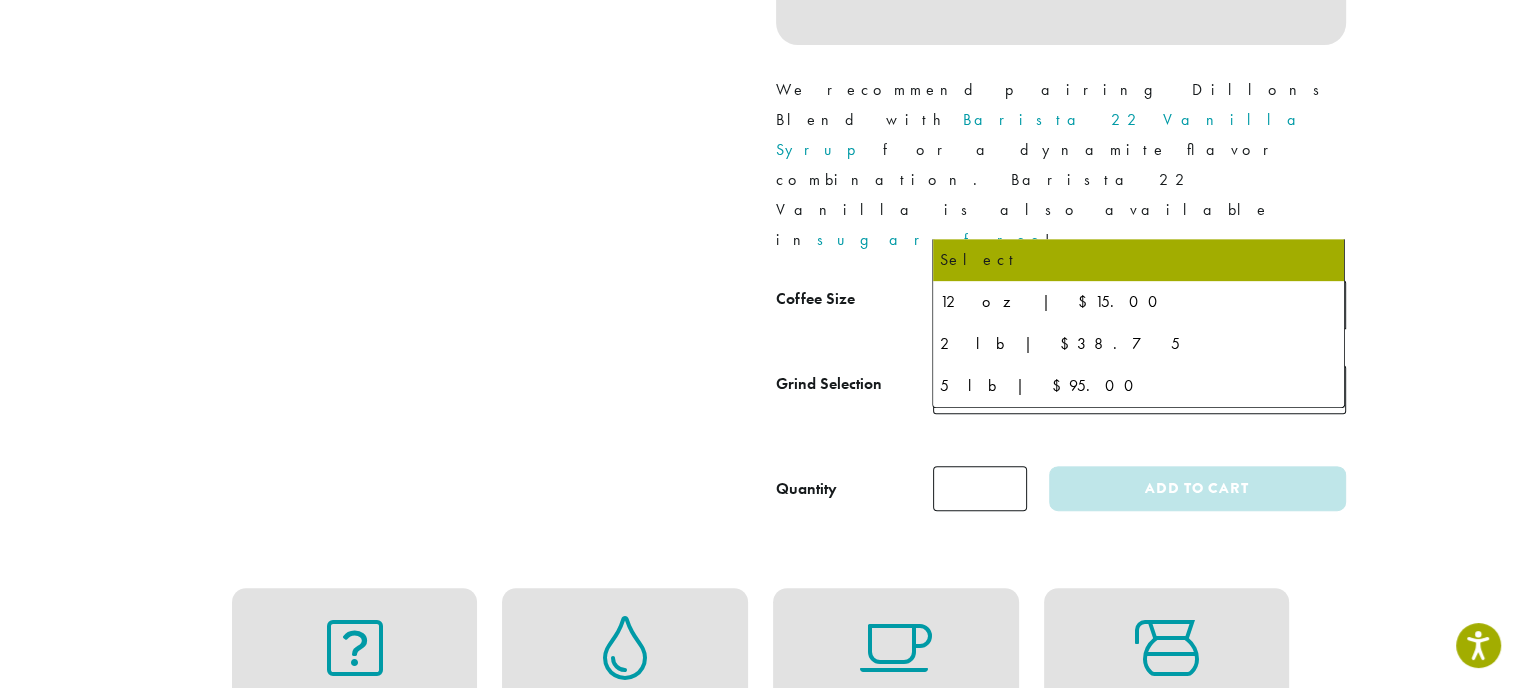 click on "Select" 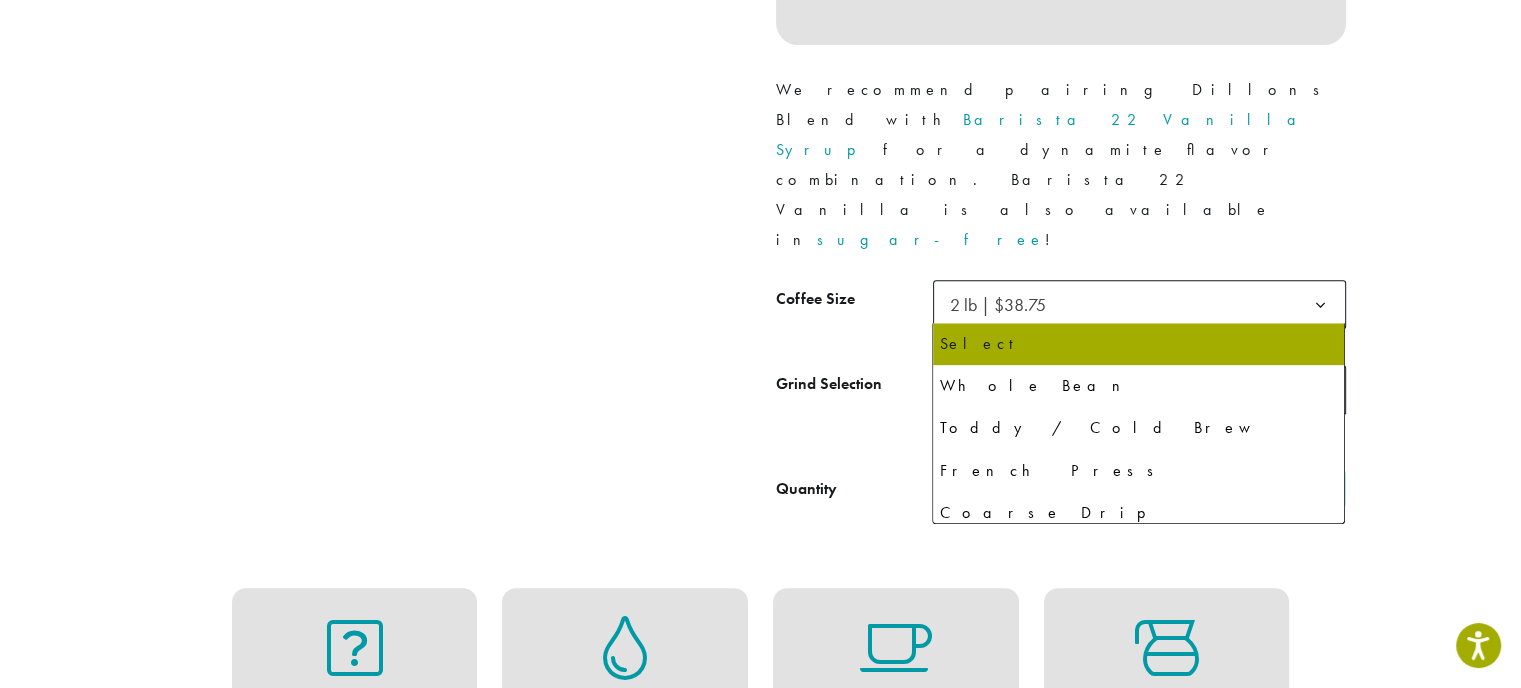 click on "Select" 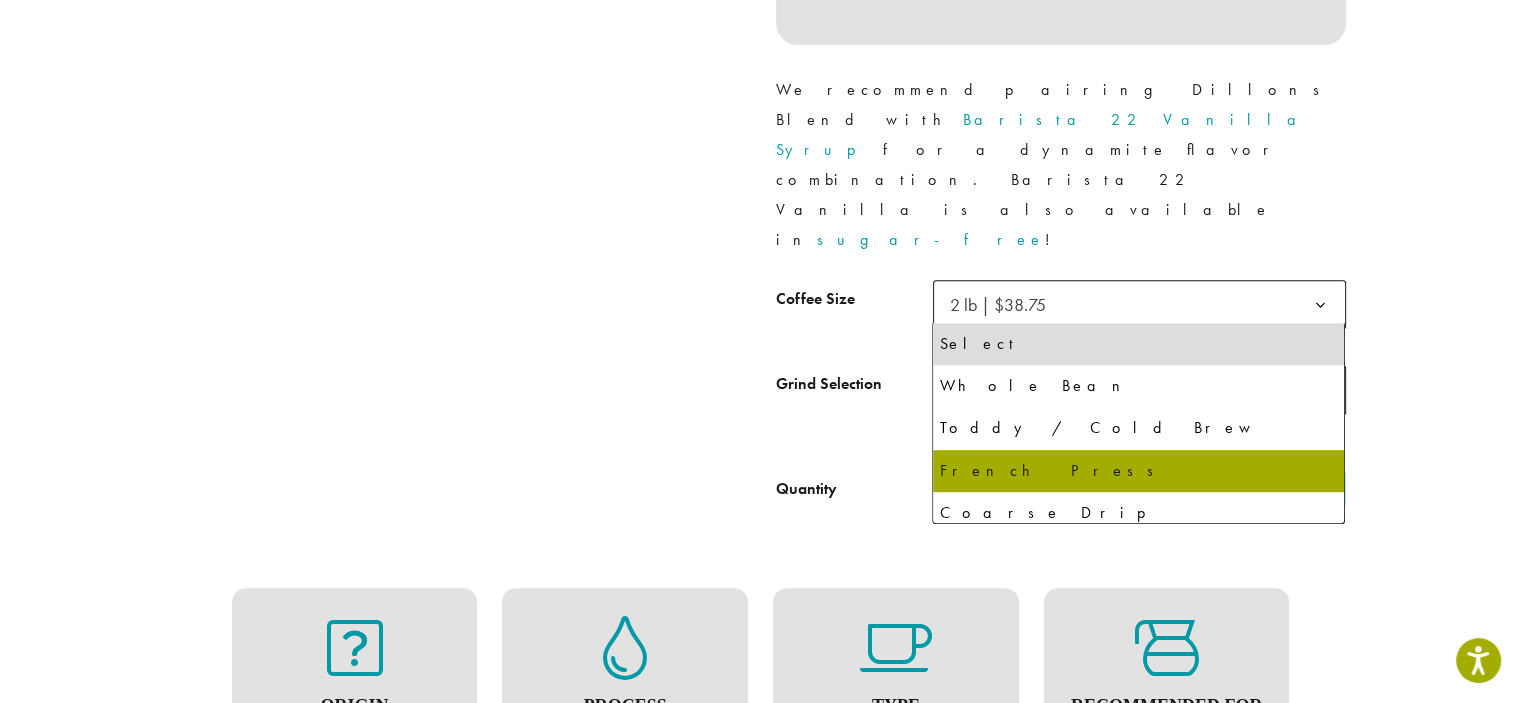 select on "**********" 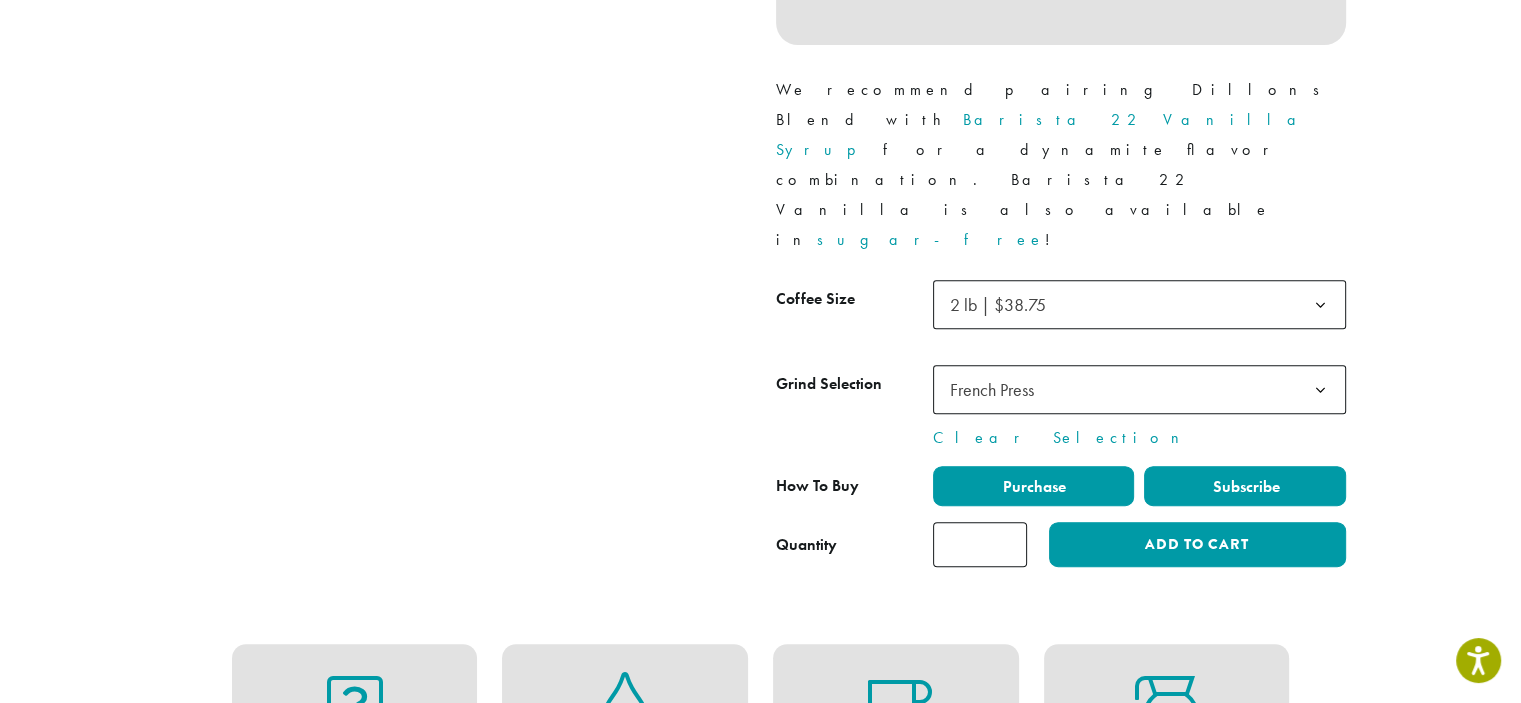 click on "Subscribe" 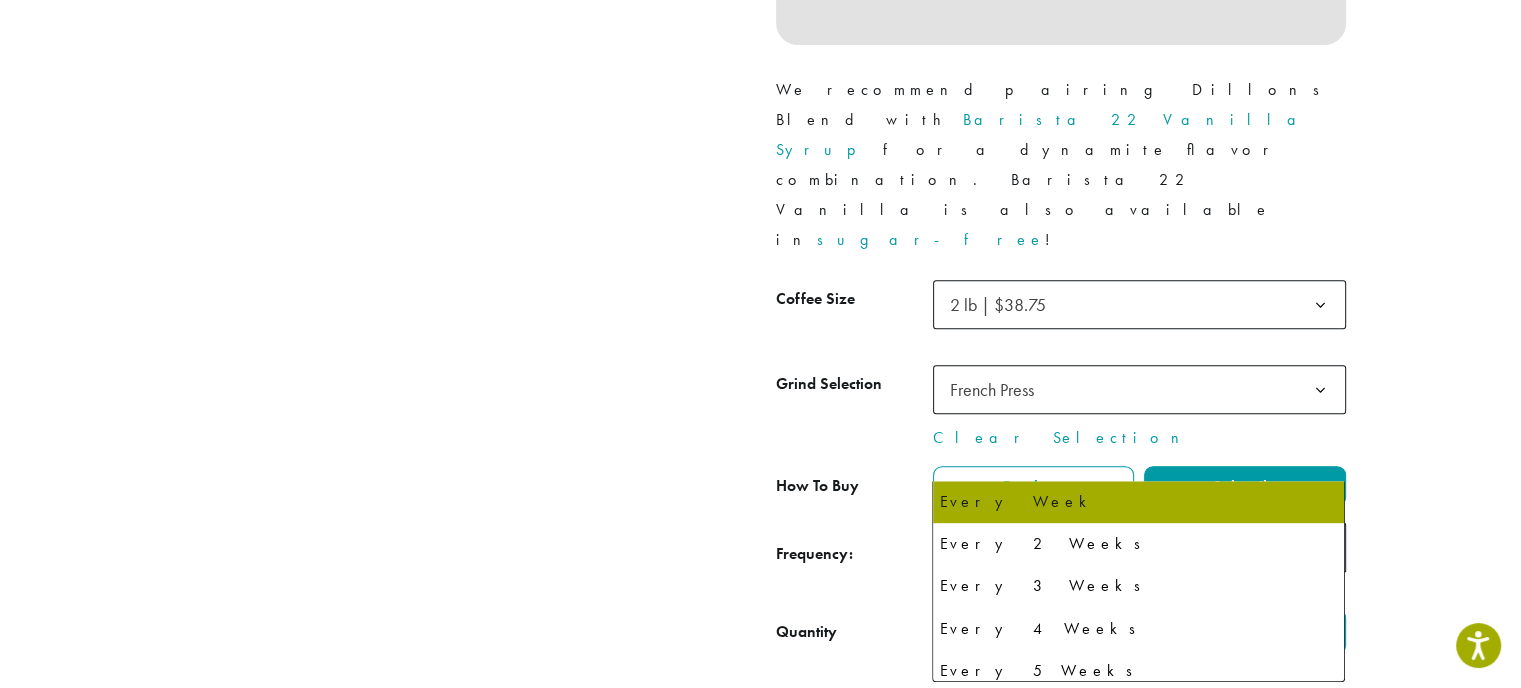 click on "Every Week" 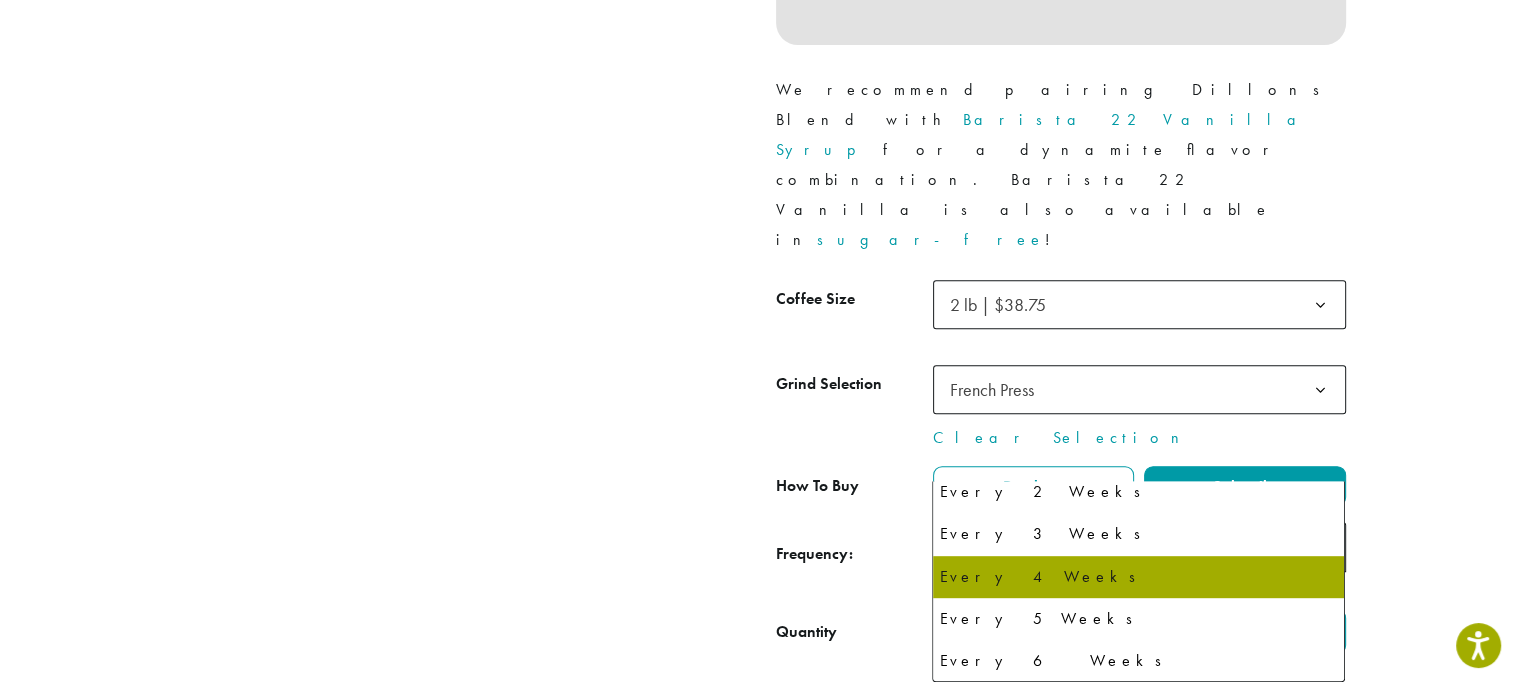 scroll, scrollTop: 0, scrollLeft: 0, axis: both 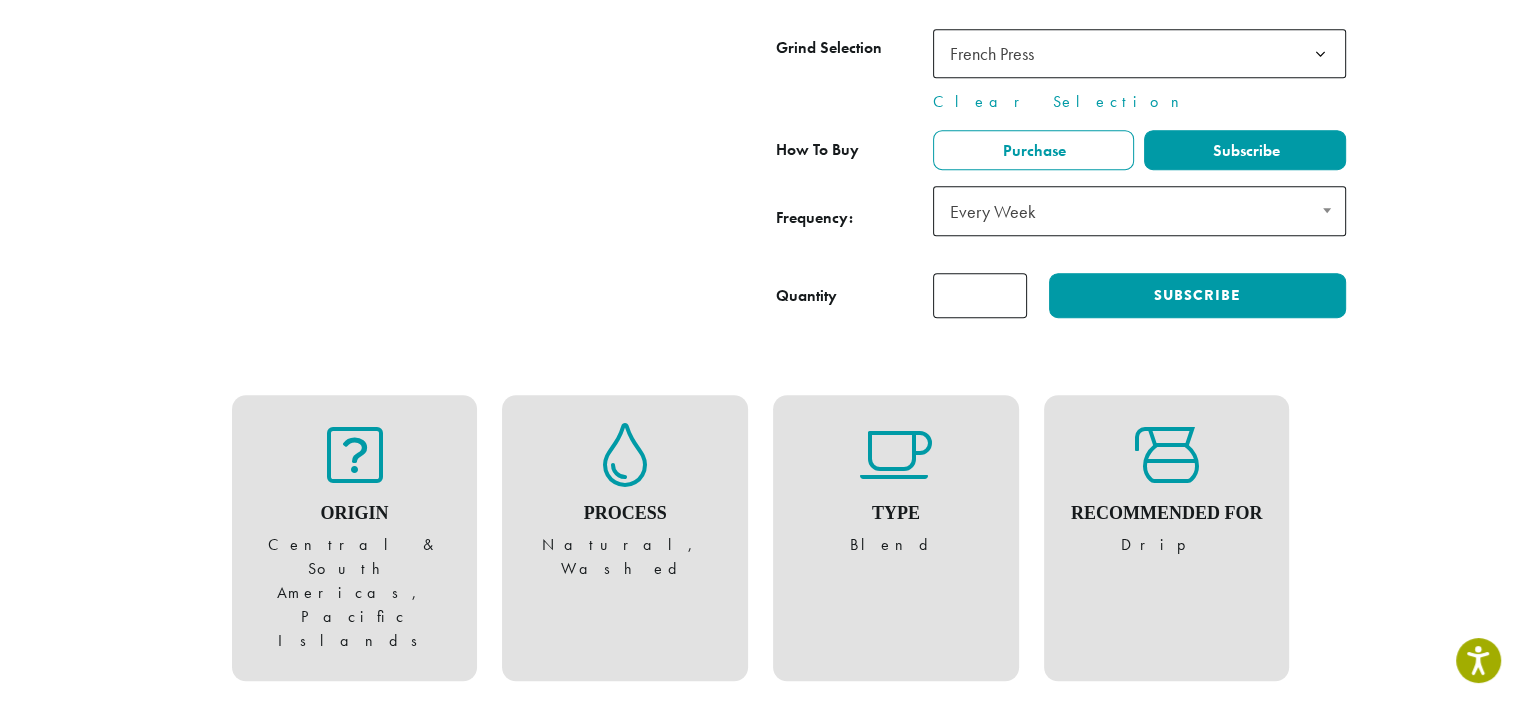 click on "Frequently Asked Questions
Which Grind Should I Choose?
We offer seven different grind options with most of our coffees.
Whole Bean
Drip, Pour Over & Chemex (the most common option for home use)
Coarse Drip (for some commercial brewers)
French Press
Toddy / Cold Brew
Espresso
Home Espresso (compatible with most home espresso machines, which require a slightly coarser grind than commercial espresso machines)
You can choose the grind that best matches the method you’ll be using to brew your coffee.  However, if you need more information to drill down on exactly which one will suit your needs, please head over  to watch this video  made by our Director of Coffee.
How do I serve Dillanos coffee and products in my cafe or business?" at bounding box center [761, 958] 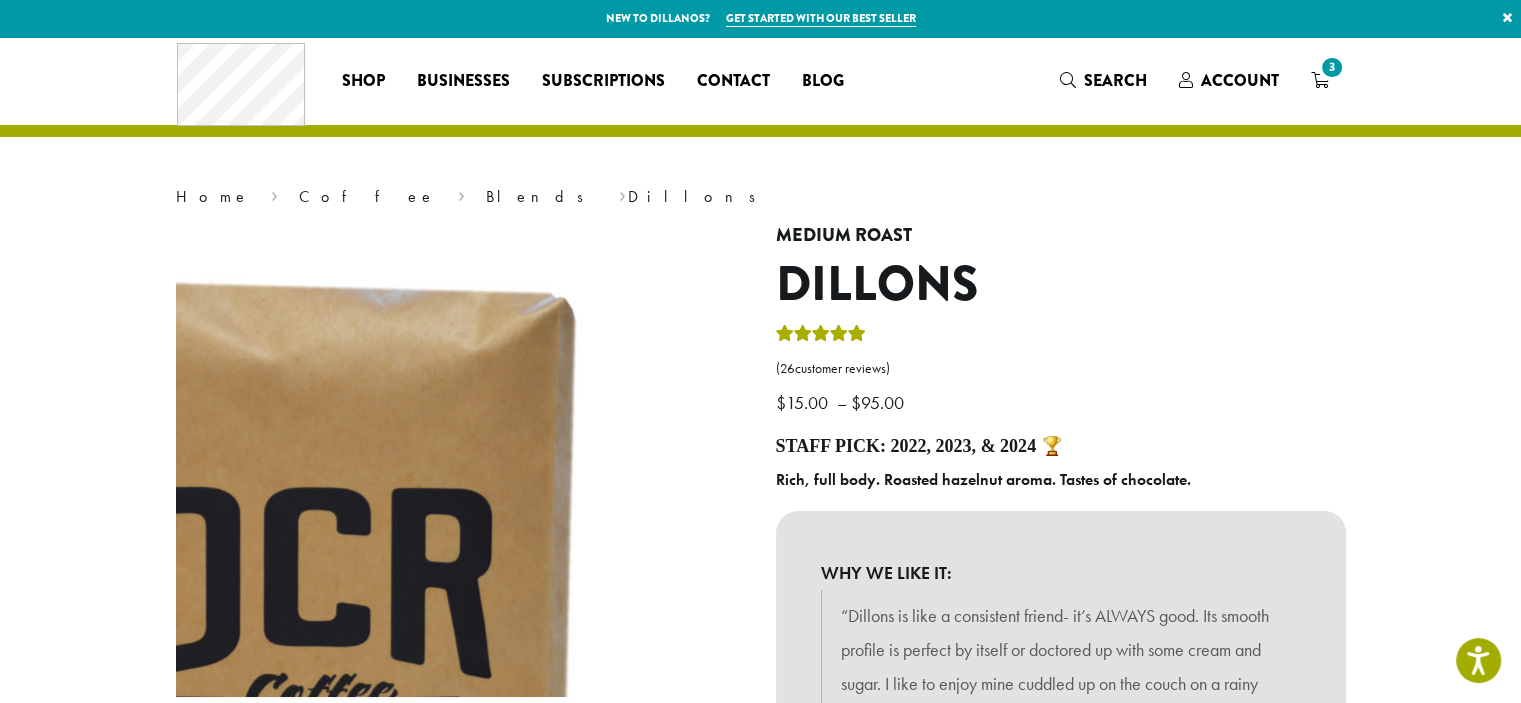 scroll, scrollTop: 0, scrollLeft: 0, axis: both 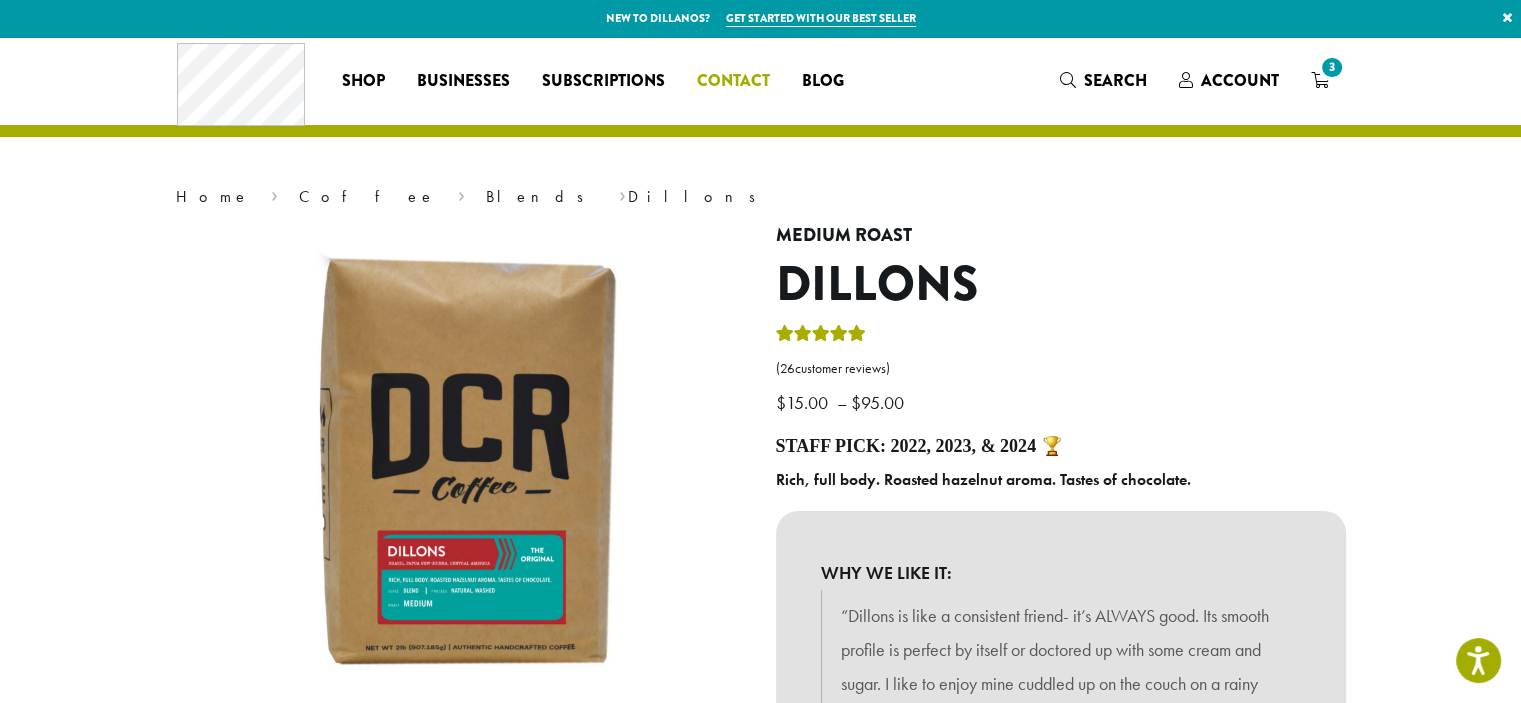 click on "Contact" at bounding box center (733, 81) 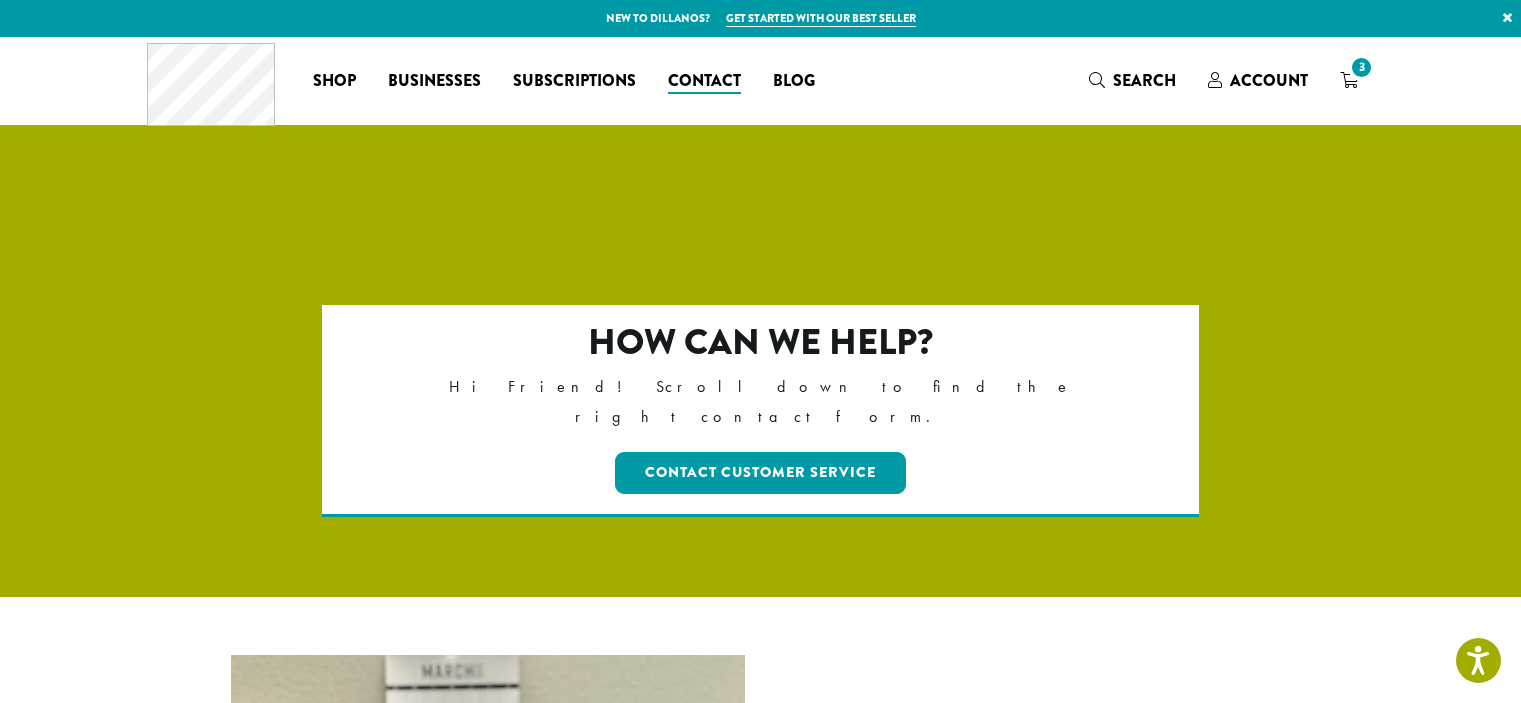 scroll, scrollTop: 2147, scrollLeft: 0, axis: vertical 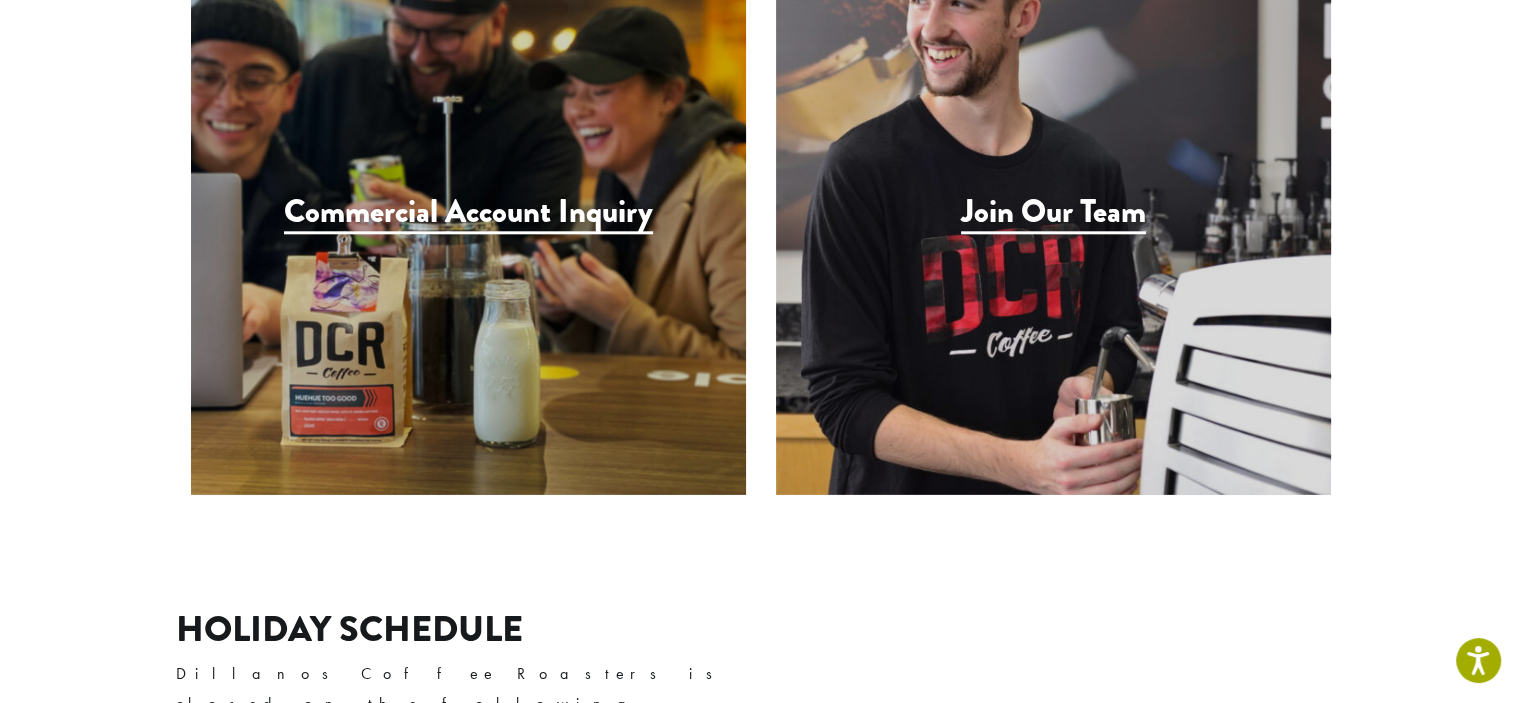 click on "Commercial Account Inquiry" at bounding box center (468, 217) 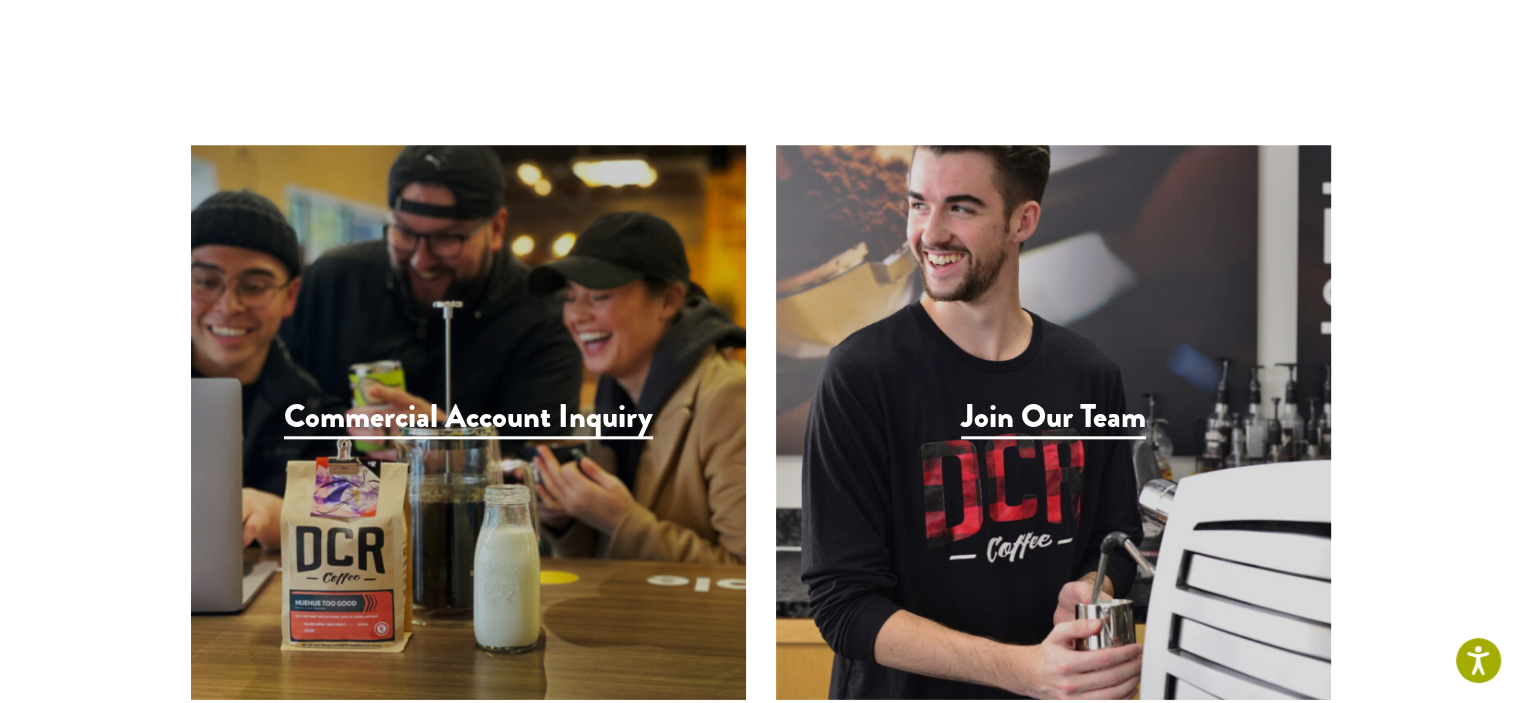 scroll, scrollTop: 0, scrollLeft: 0, axis: both 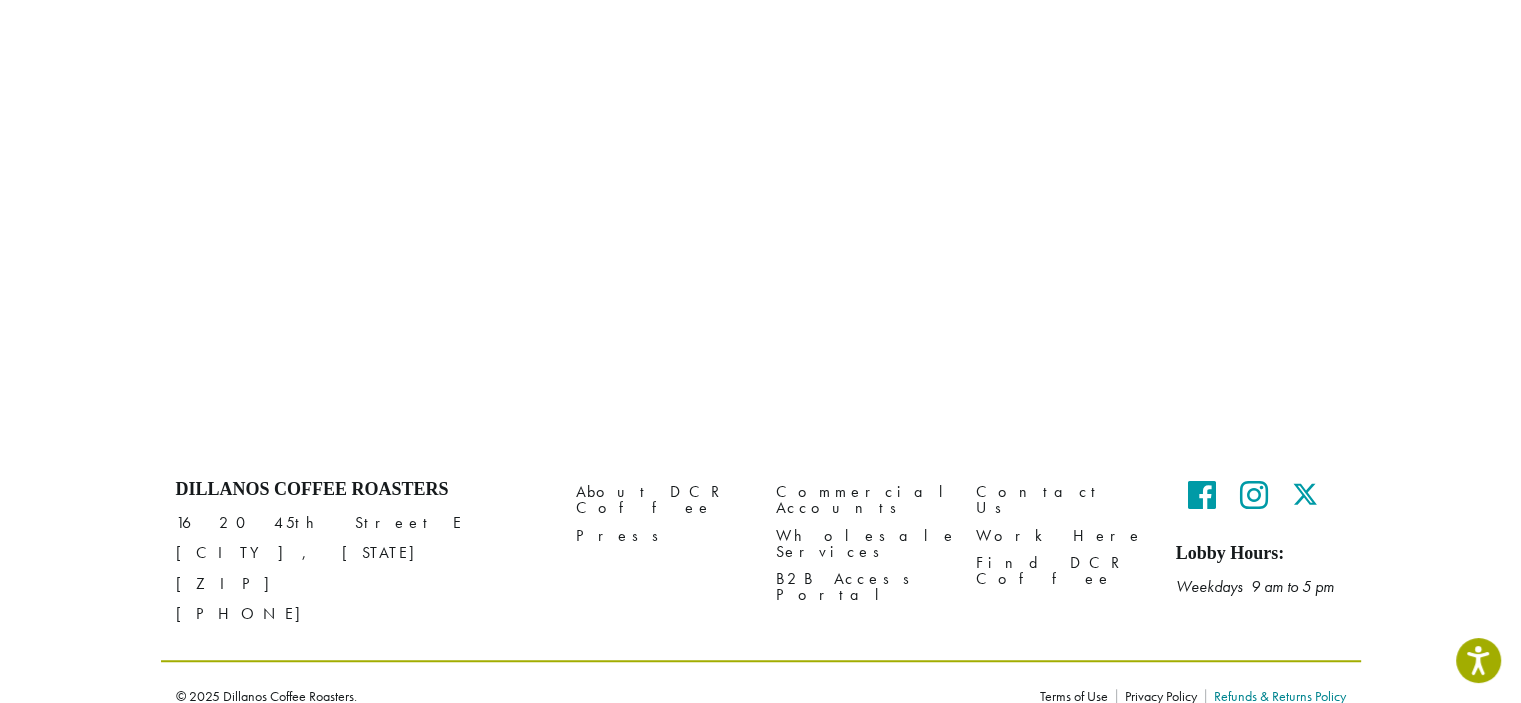 click on "Refunds & Returns Policy" at bounding box center [1275, 696] 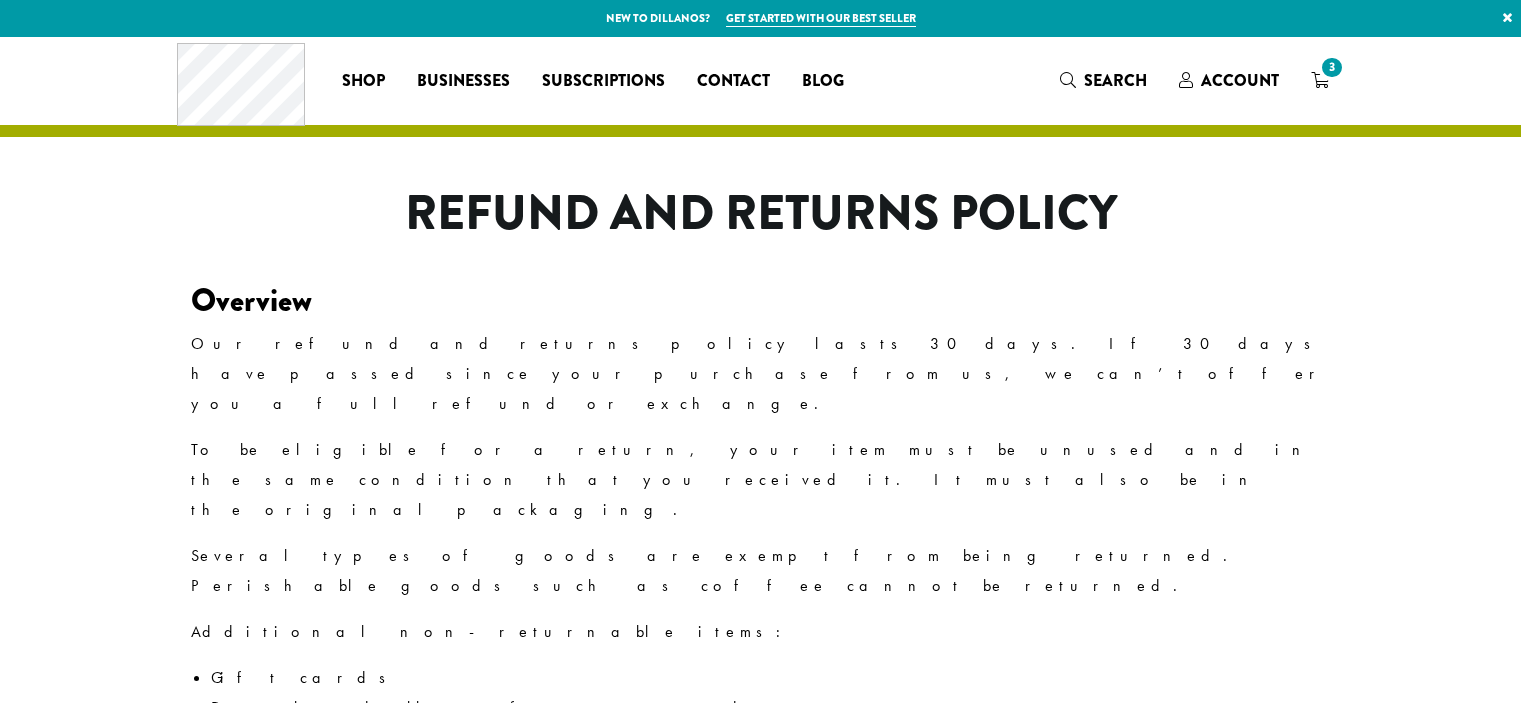 scroll, scrollTop: 0, scrollLeft: 0, axis: both 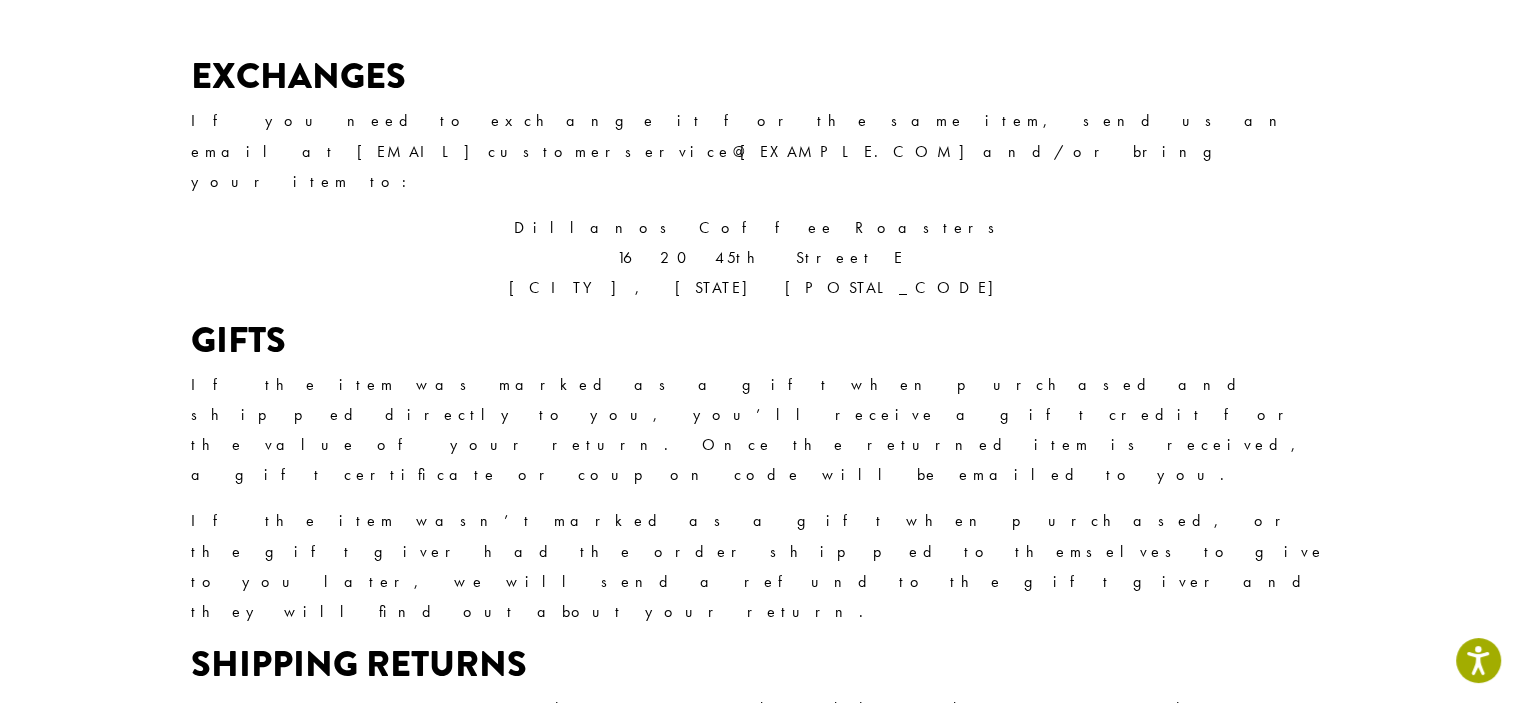 click on "Press" at bounding box center [661, 1528] 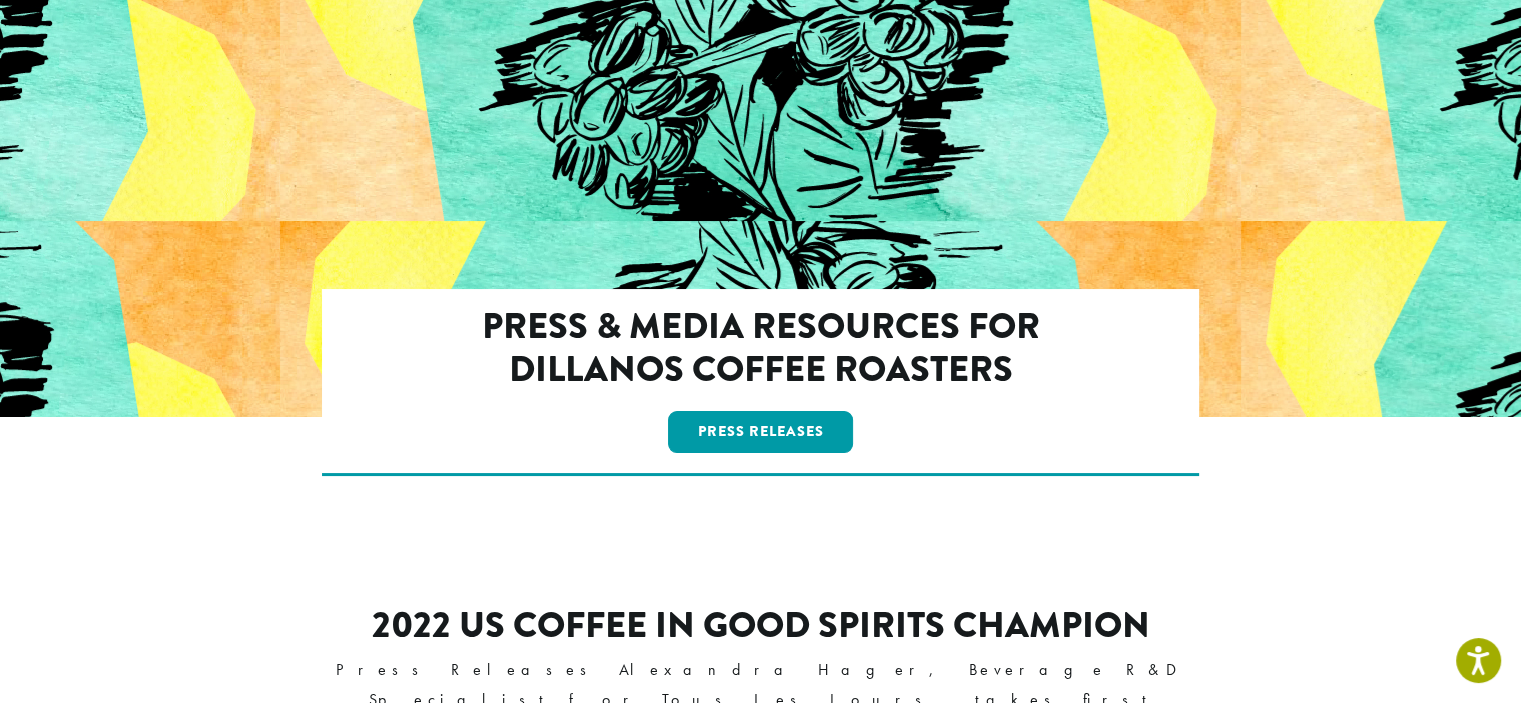 scroll, scrollTop: 0, scrollLeft: 0, axis: both 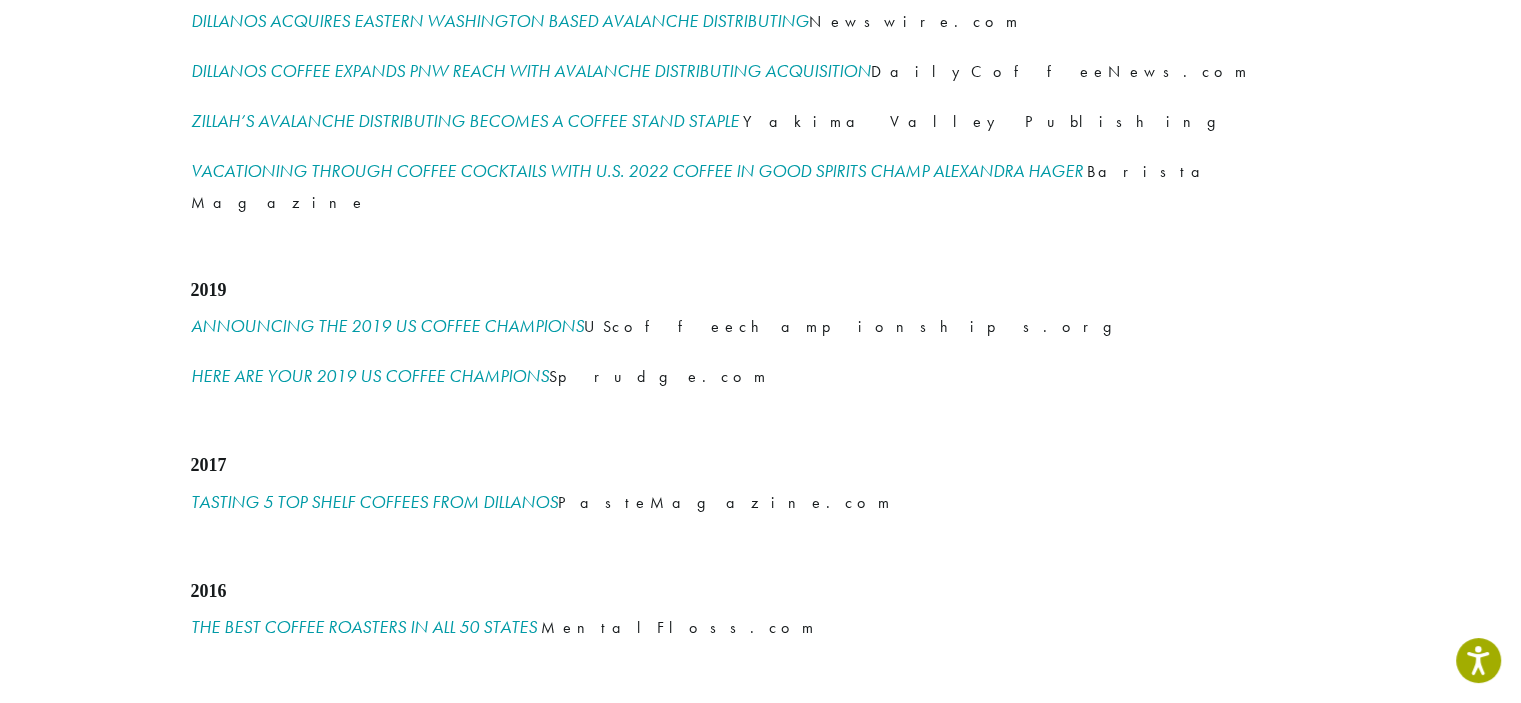 click on "B2B Access Portal" at bounding box center [861, 1252] 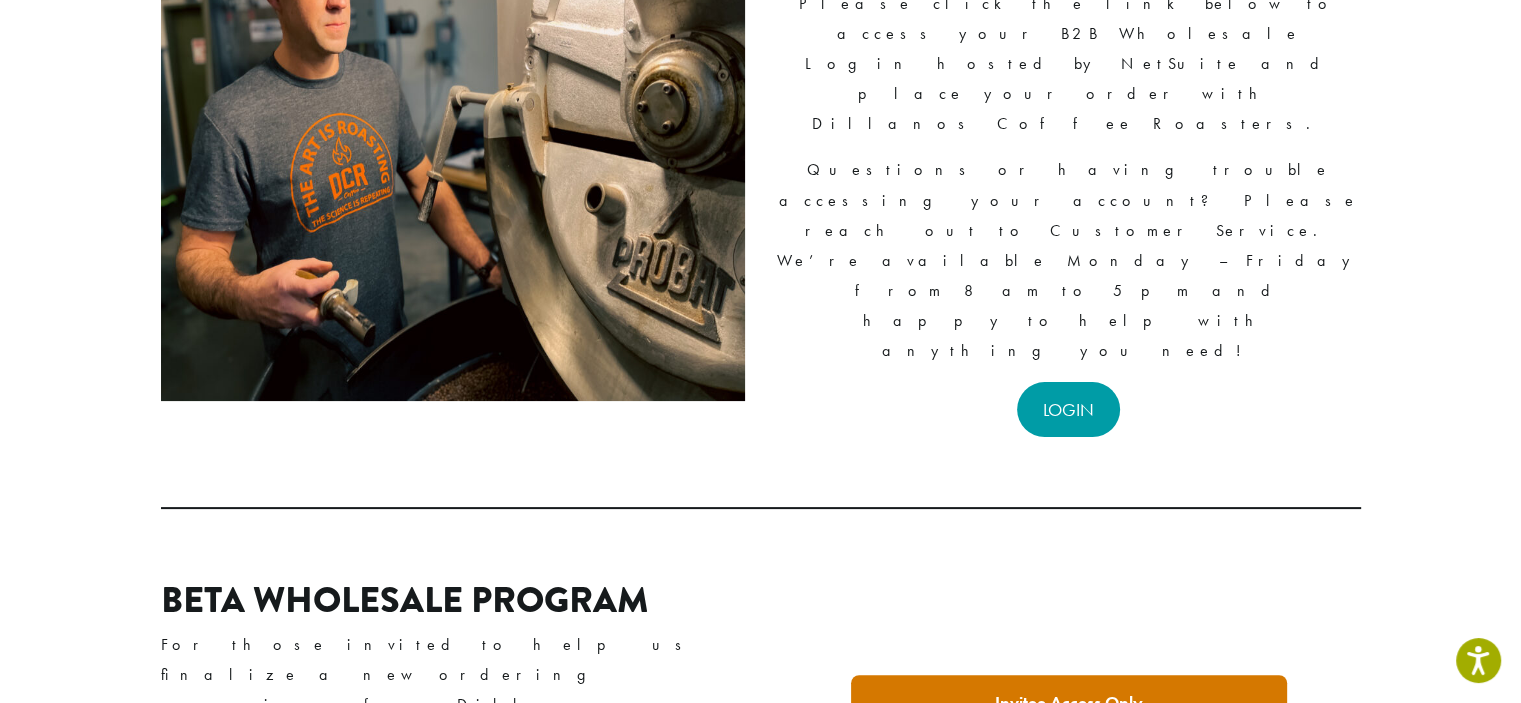 scroll, scrollTop: 294, scrollLeft: 0, axis: vertical 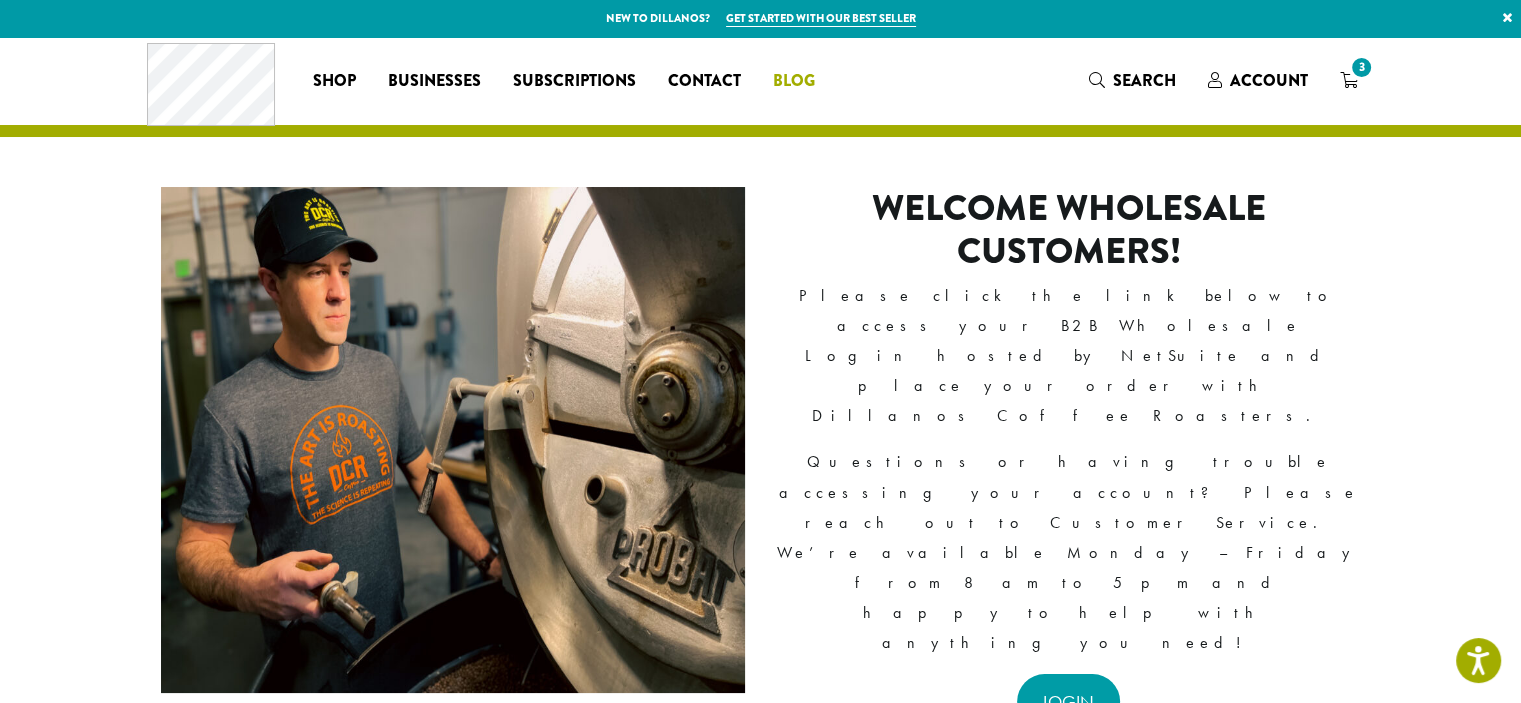 click on "Blog" at bounding box center (794, 81) 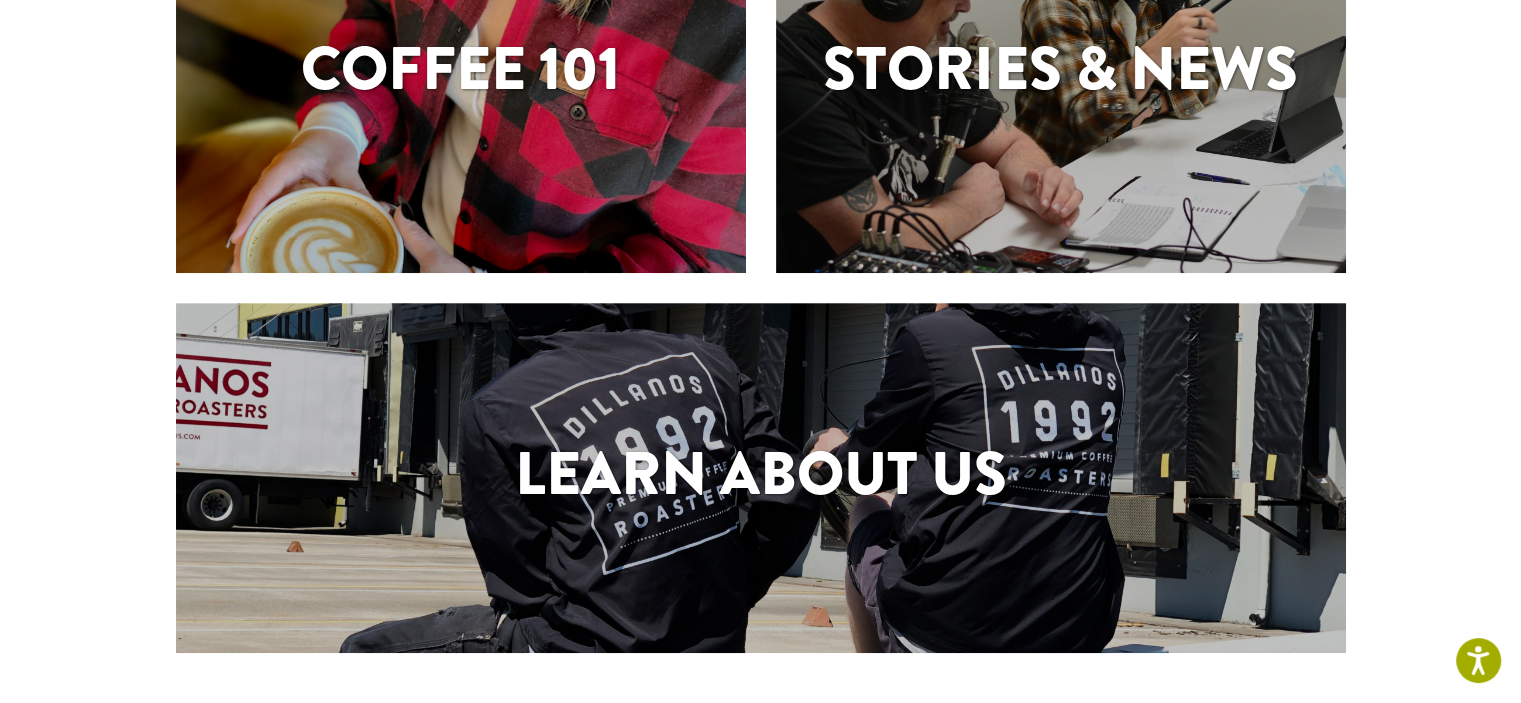scroll, scrollTop: 0, scrollLeft: 0, axis: both 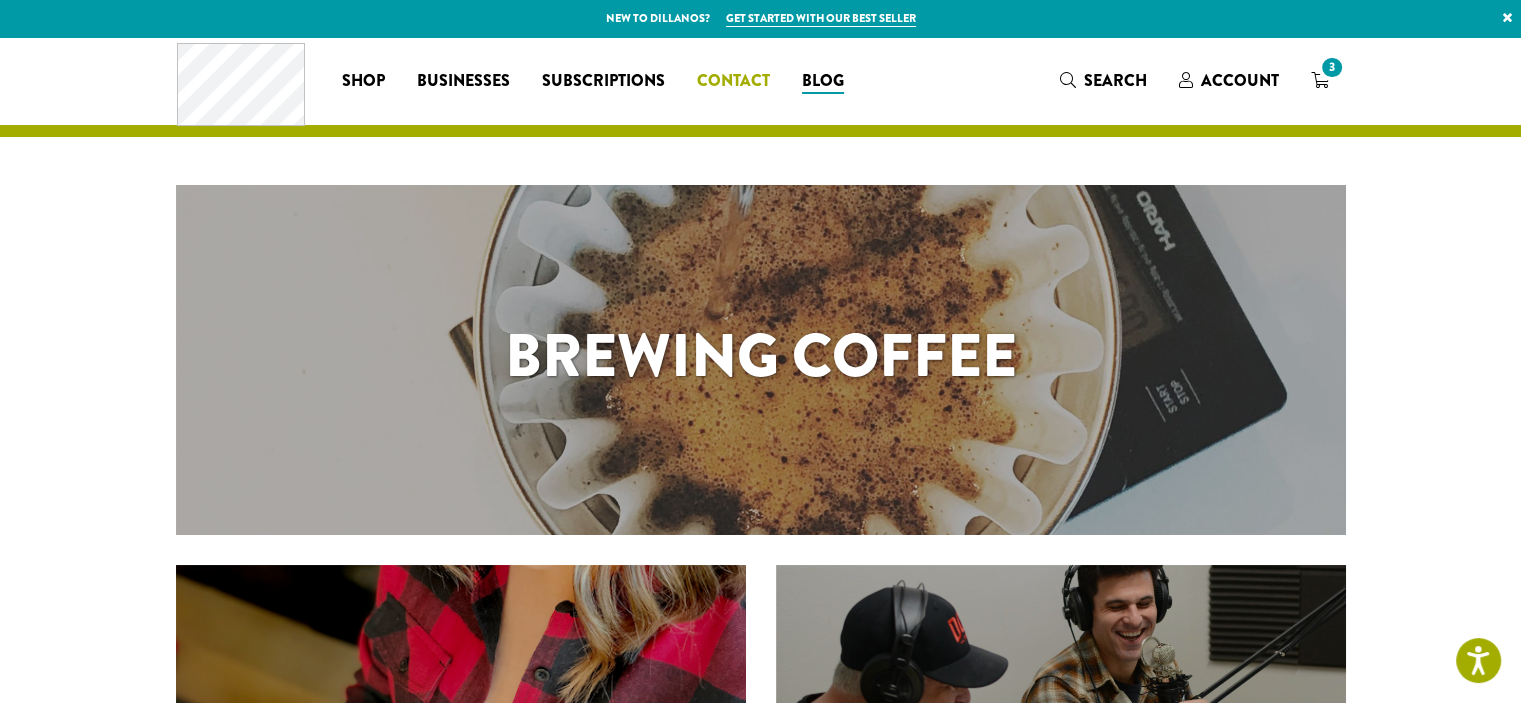 click on "Contact" at bounding box center (733, 81) 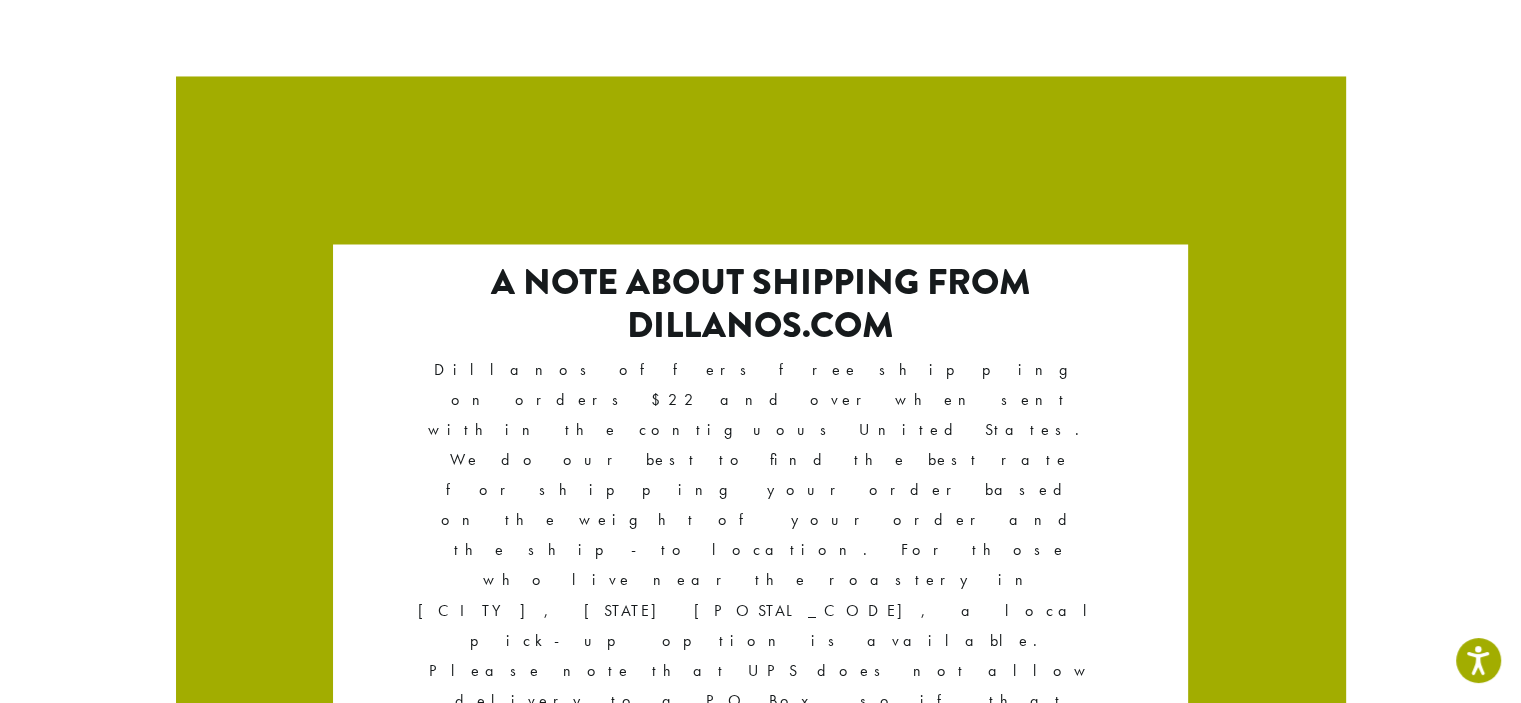 scroll, scrollTop: 3521, scrollLeft: 0, axis: vertical 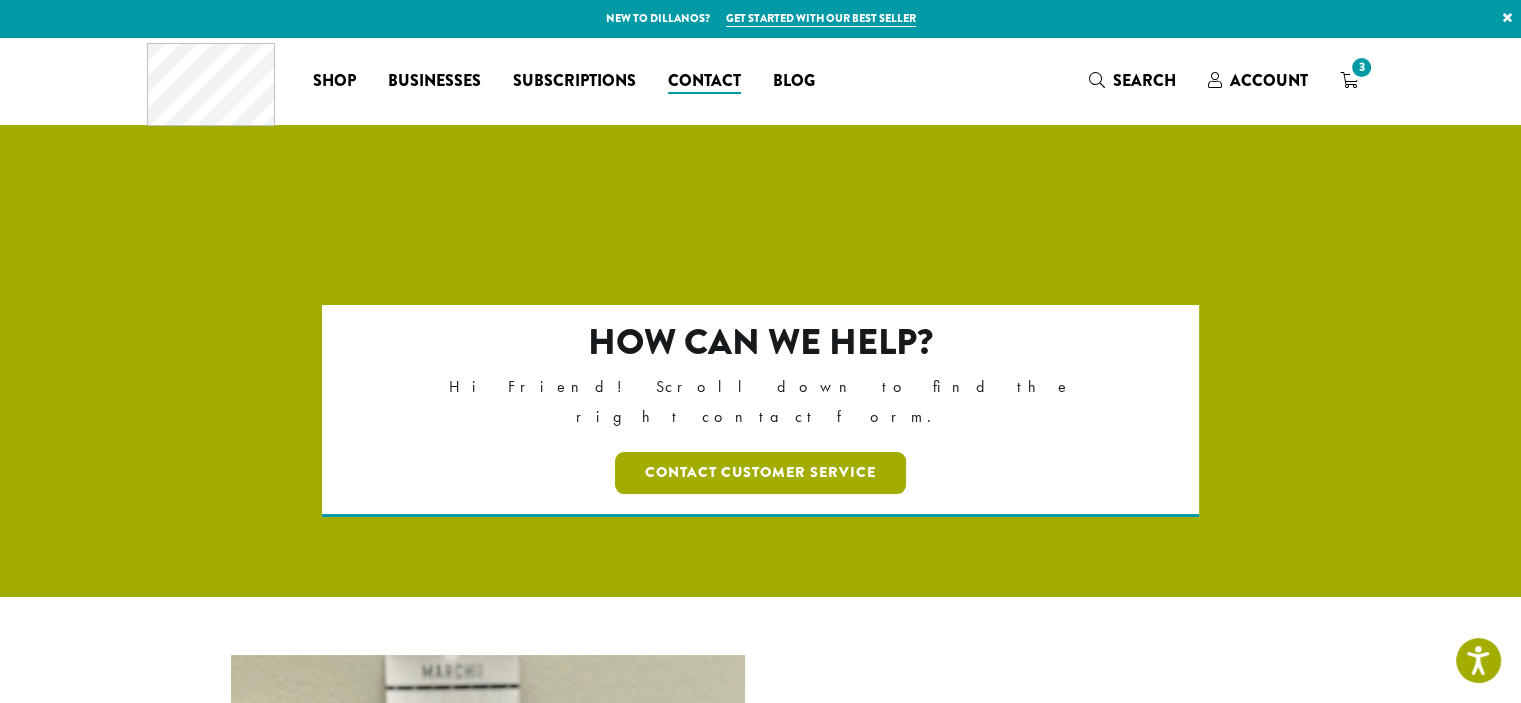 click on "Contact Customer Service" at bounding box center [760, 473] 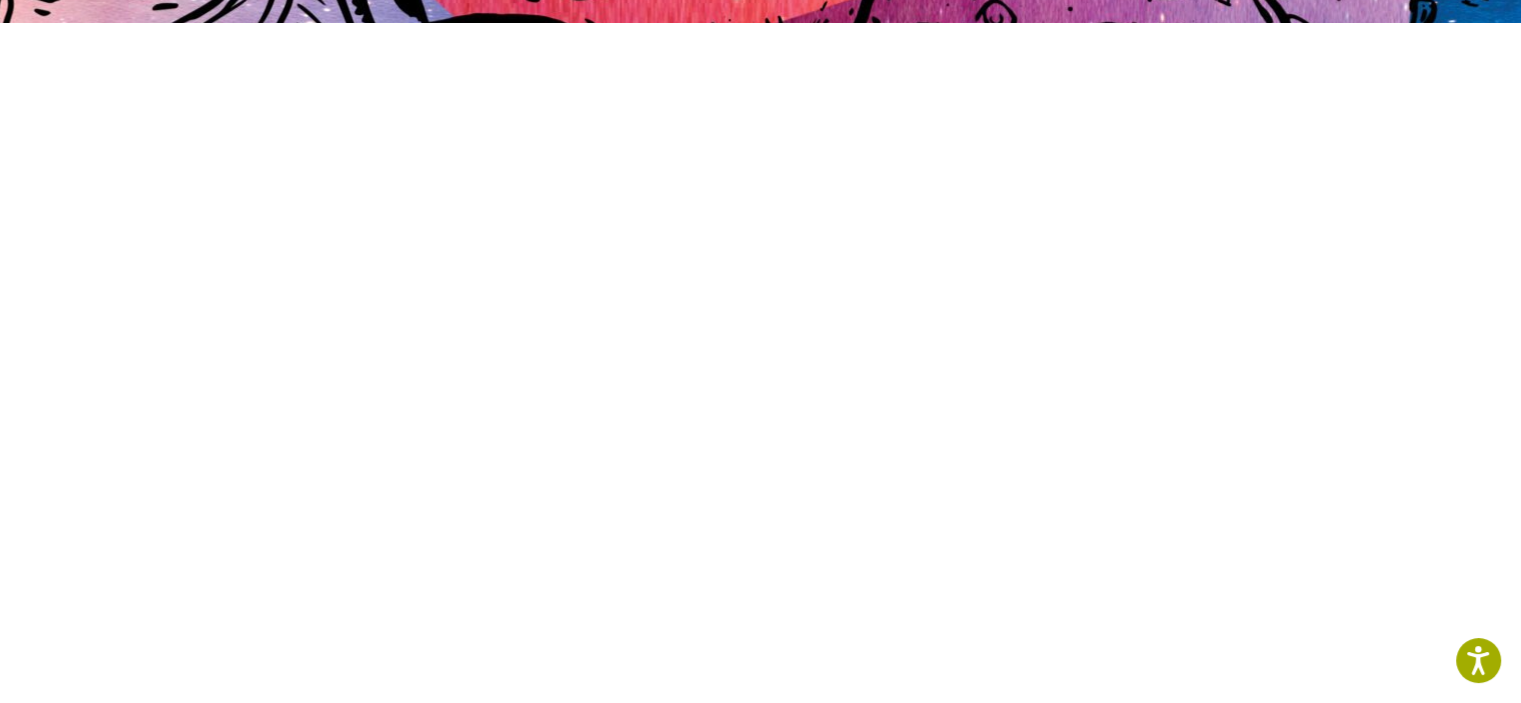 scroll, scrollTop: 0, scrollLeft: 0, axis: both 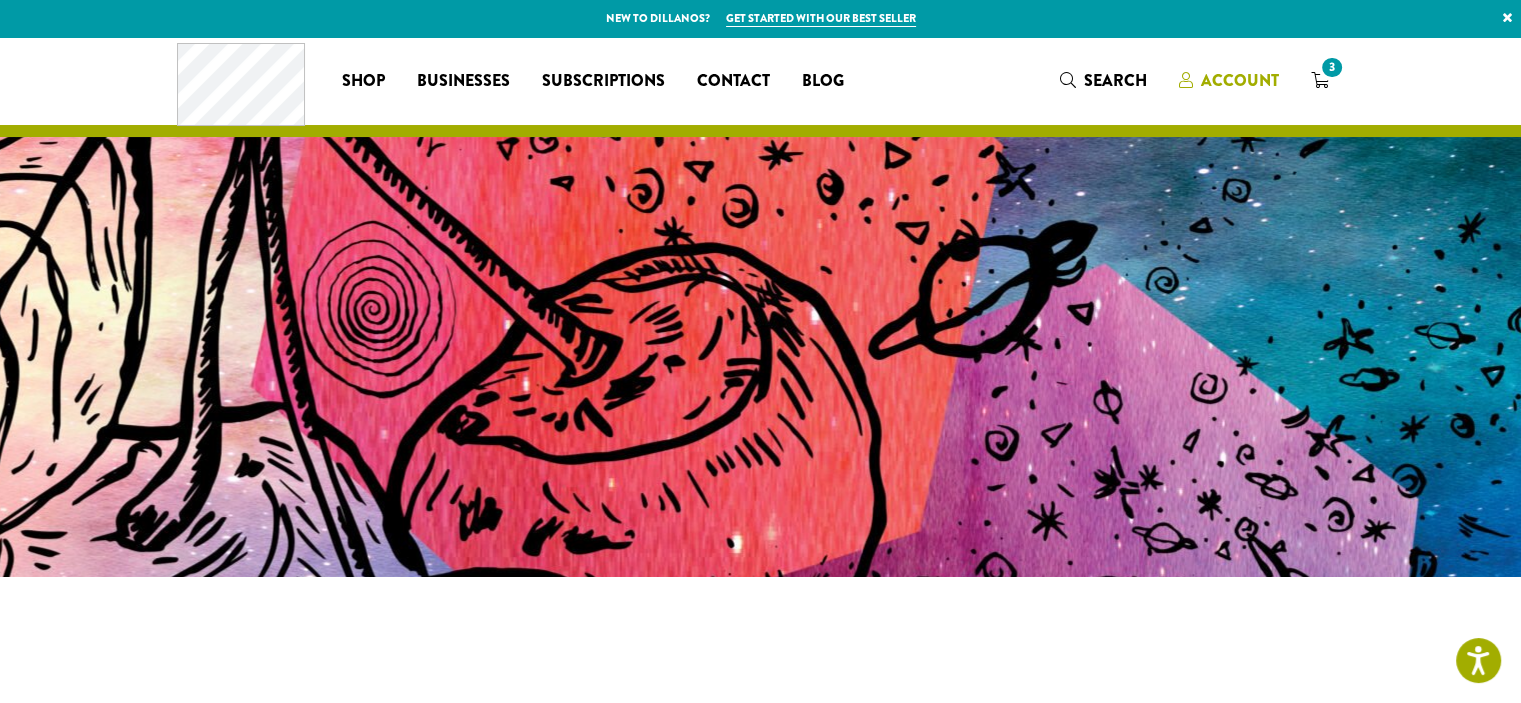 click on "Account" at bounding box center [1240, 80] 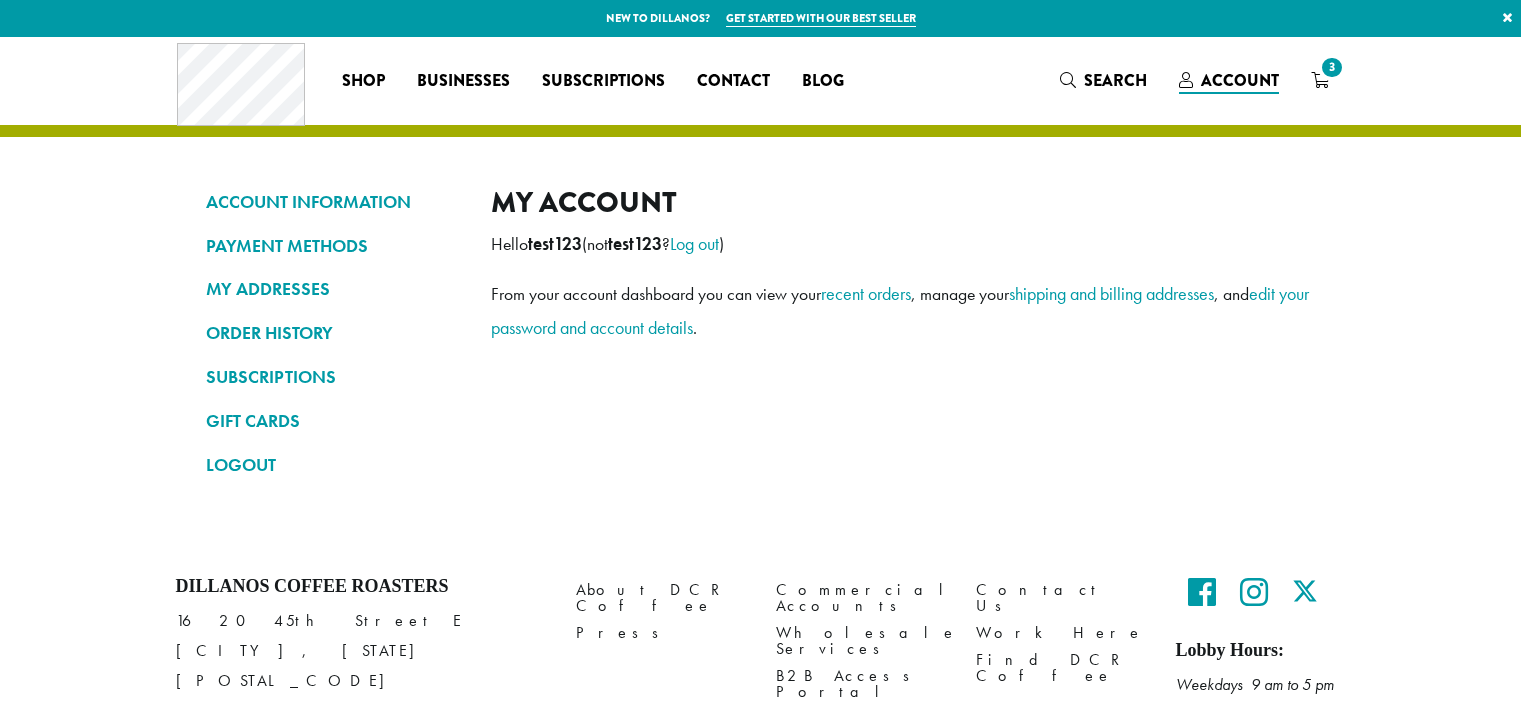 scroll, scrollTop: 0, scrollLeft: 0, axis: both 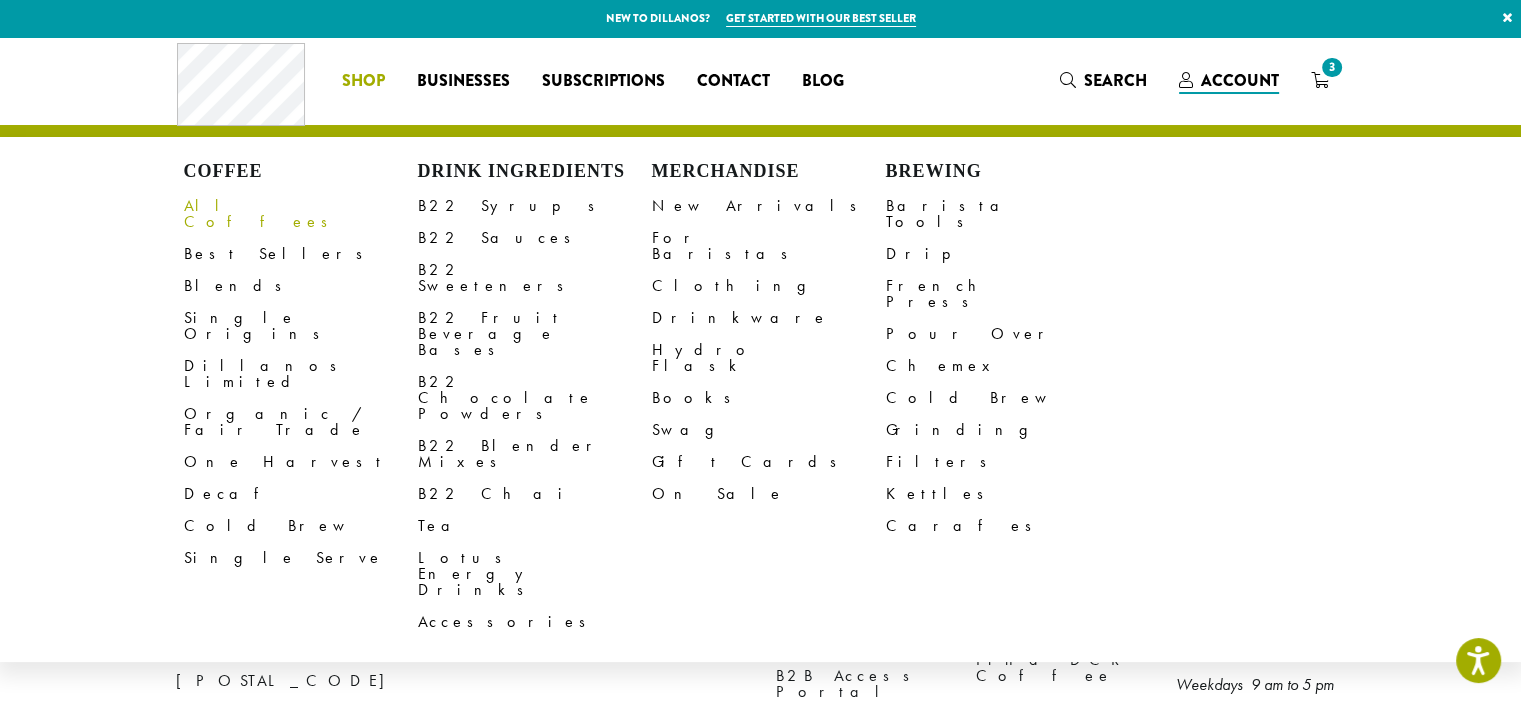 click on "All Coffees" at bounding box center (301, 214) 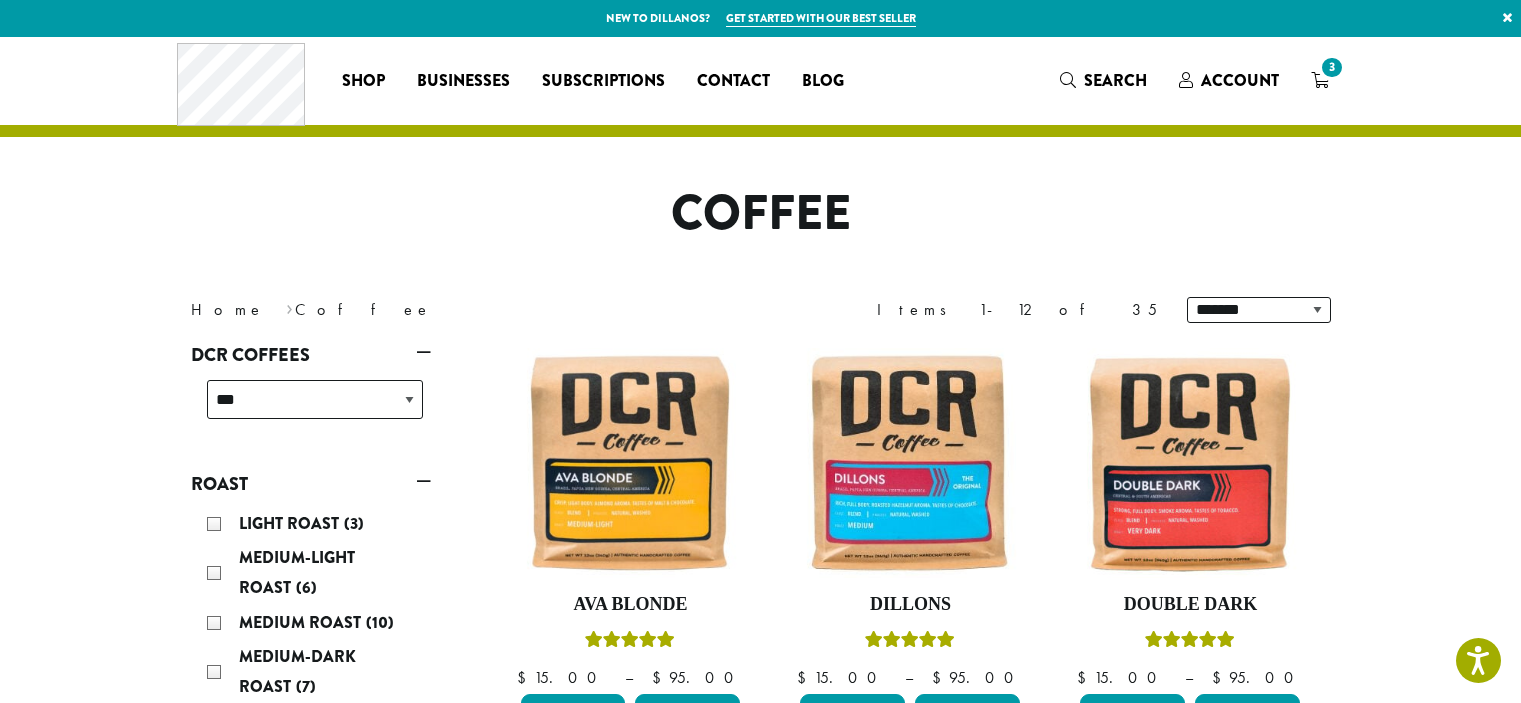 scroll, scrollTop: 0, scrollLeft: 0, axis: both 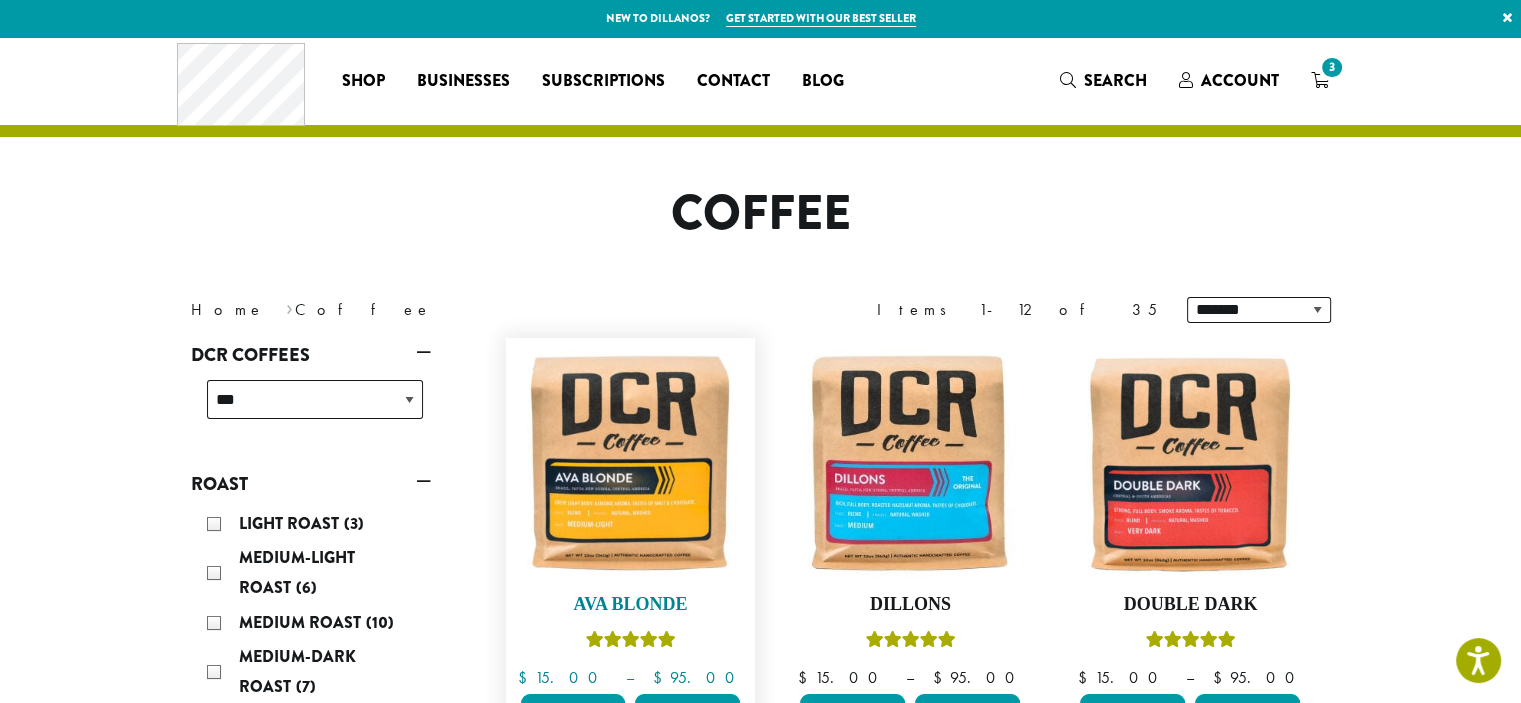 click on "Ava Blonde" at bounding box center [631, 605] 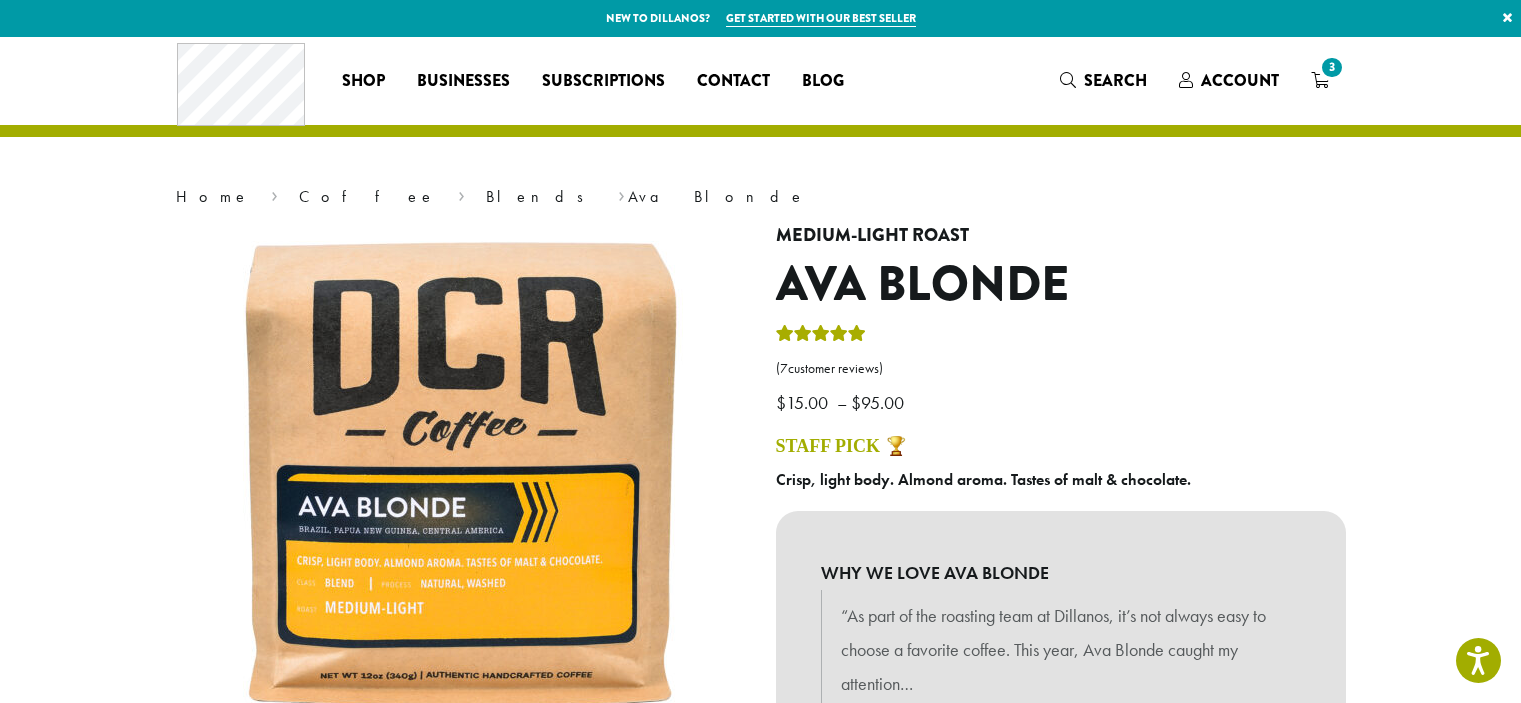scroll, scrollTop: 1531, scrollLeft: 0, axis: vertical 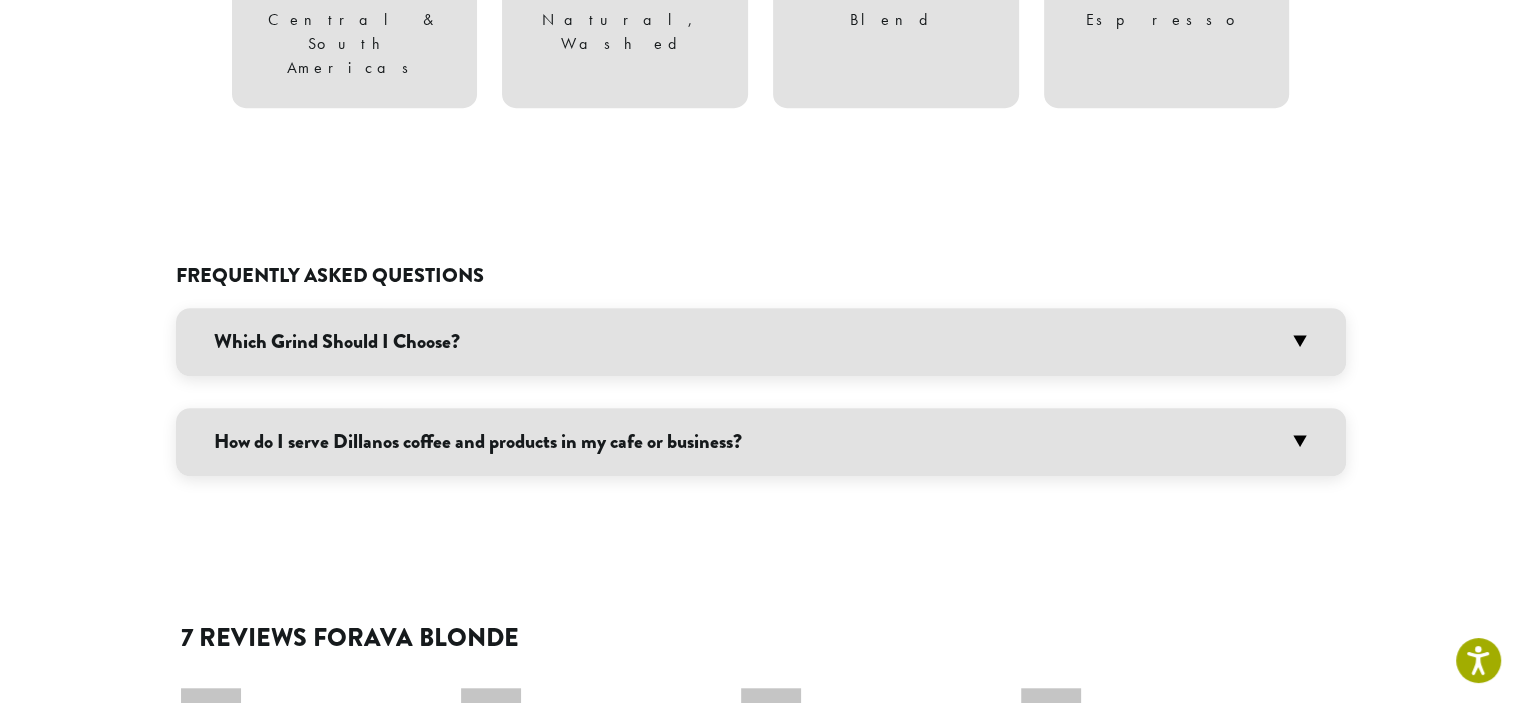 click on "How do I serve Dillanos coffee and products in my cafe or business?" at bounding box center [761, 442] 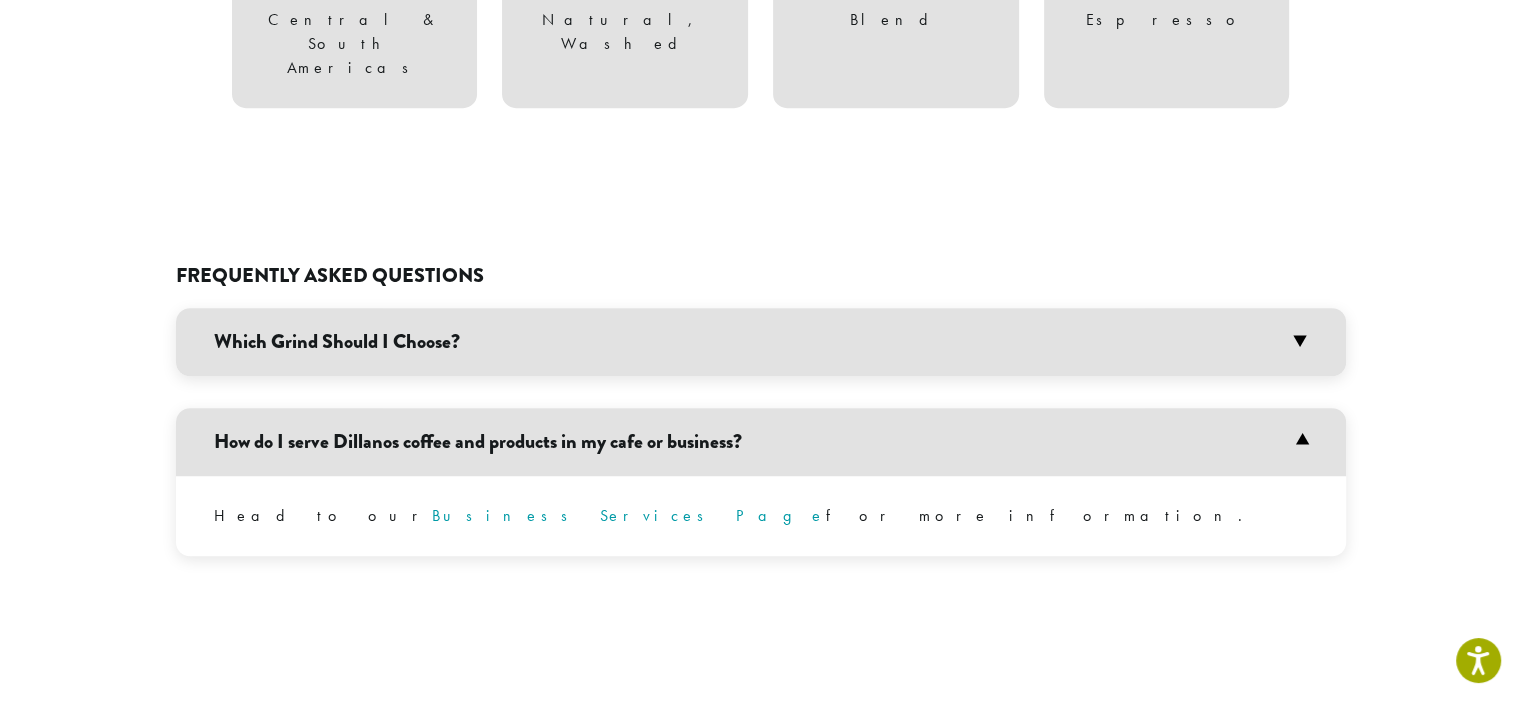 scroll, scrollTop: 1531, scrollLeft: 0, axis: vertical 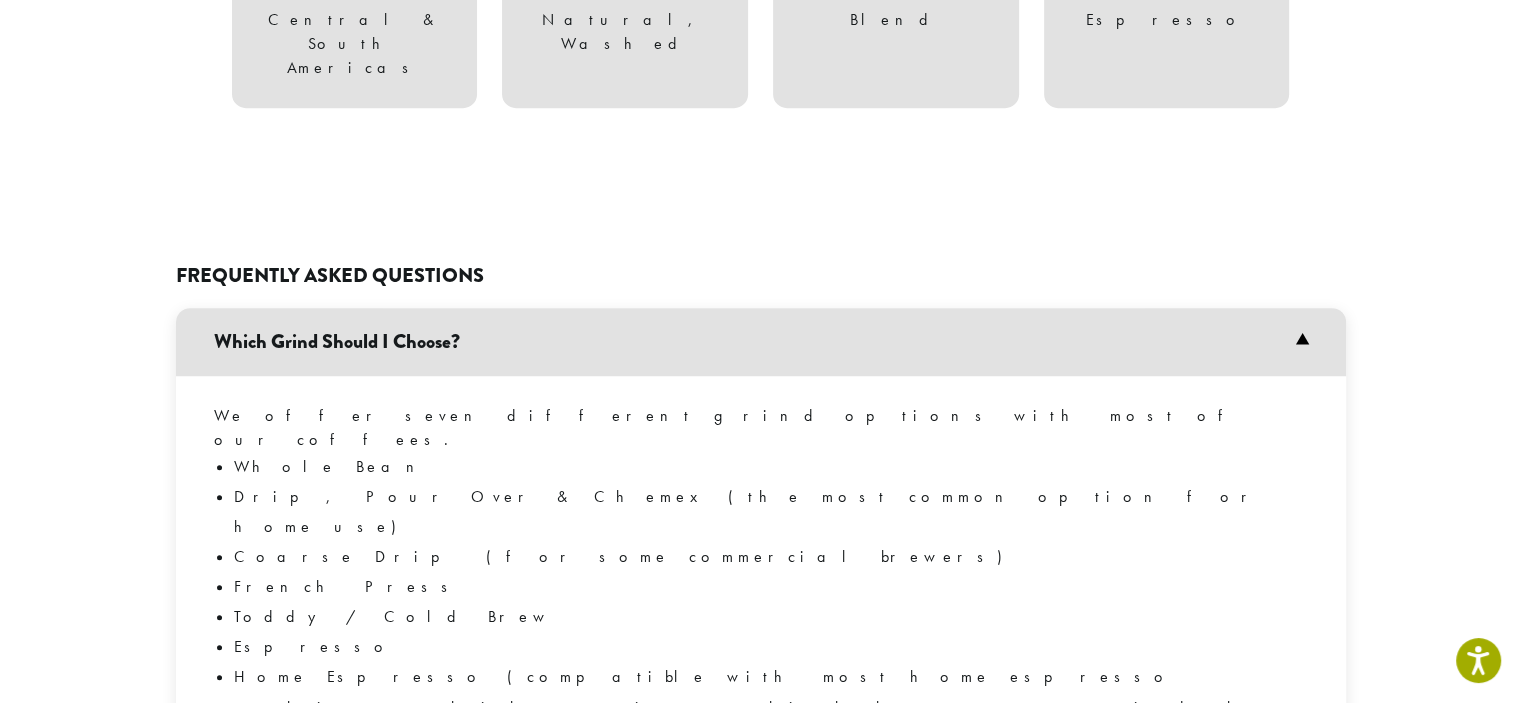click on "Which Grind Should I Choose?" at bounding box center (761, 342) 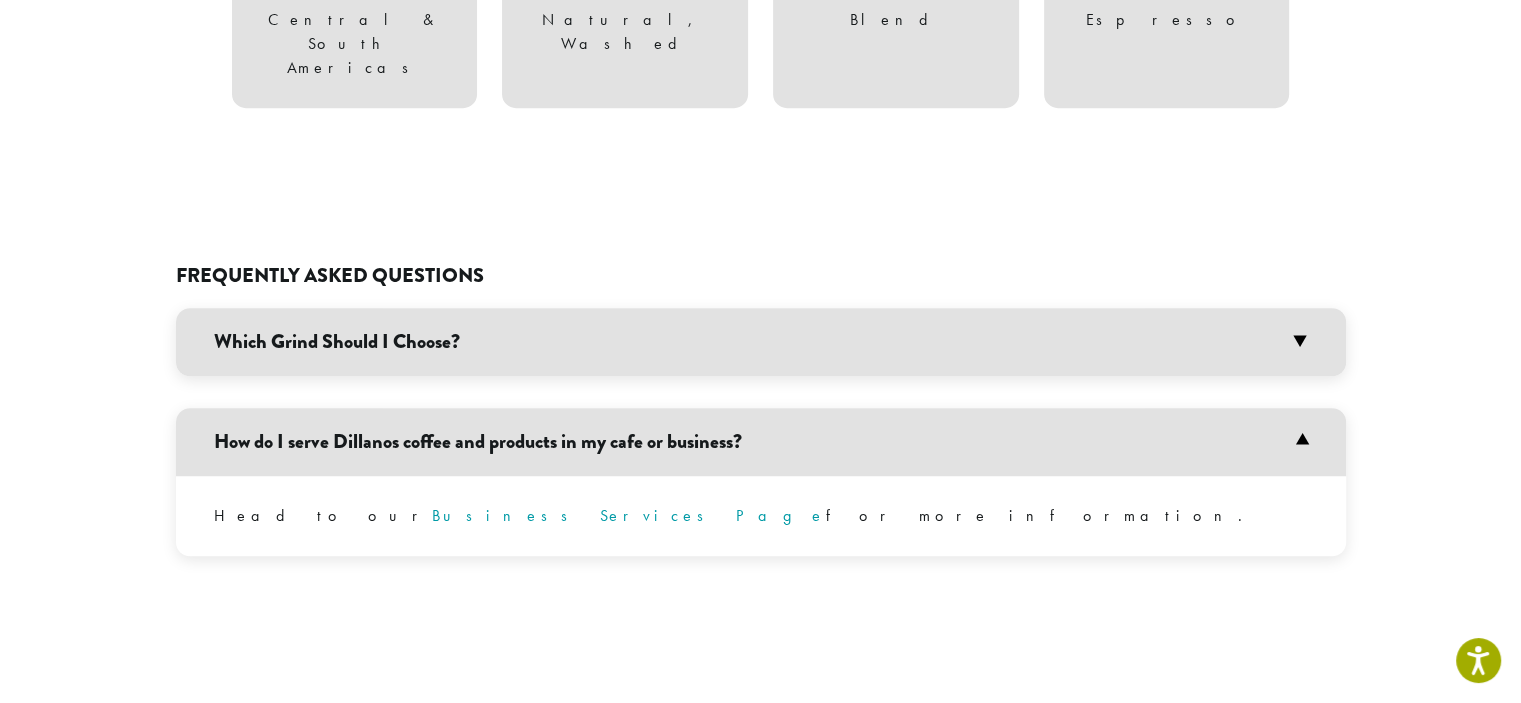 click on "Which Grind Should I Choose?" at bounding box center (761, 342) 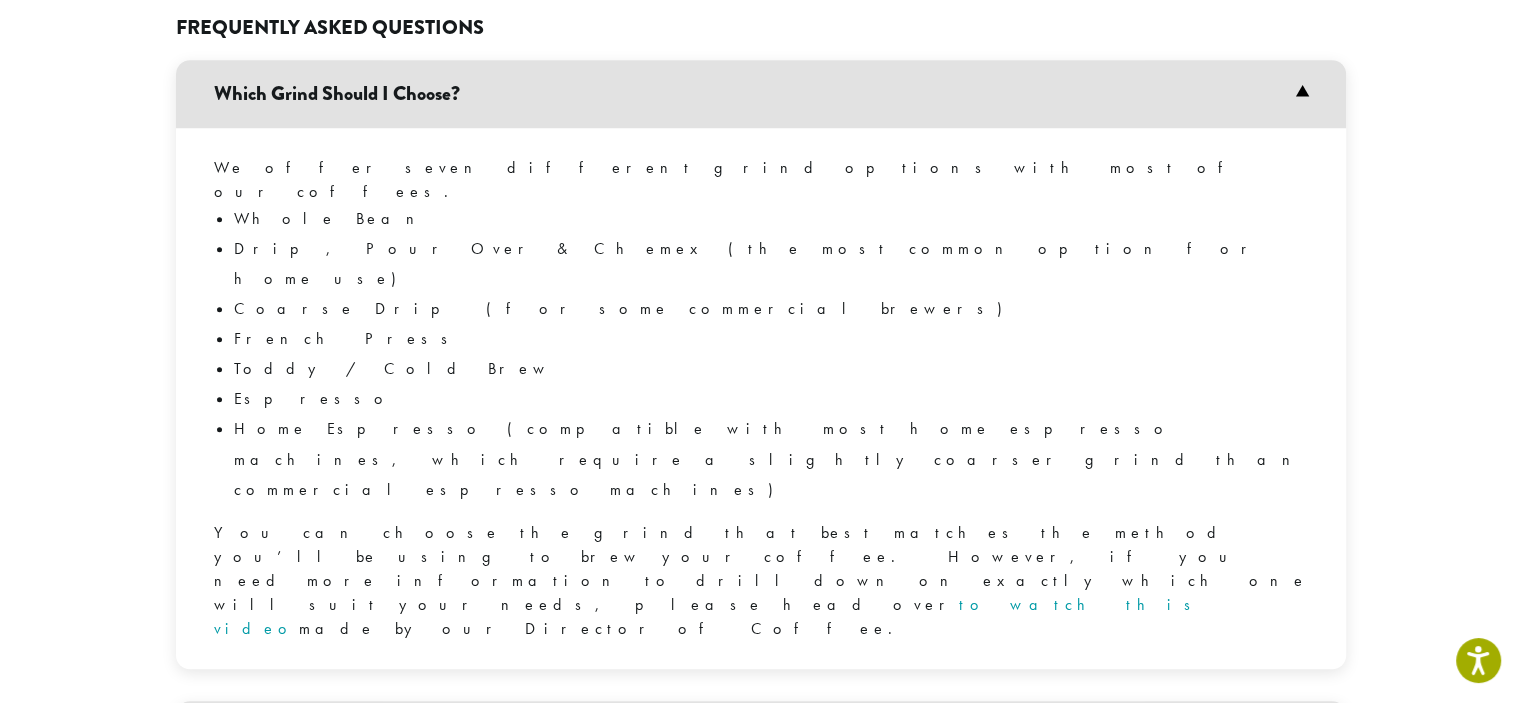 scroll, scrollTop: 1783, scrollLeft: 0, axis: vertical 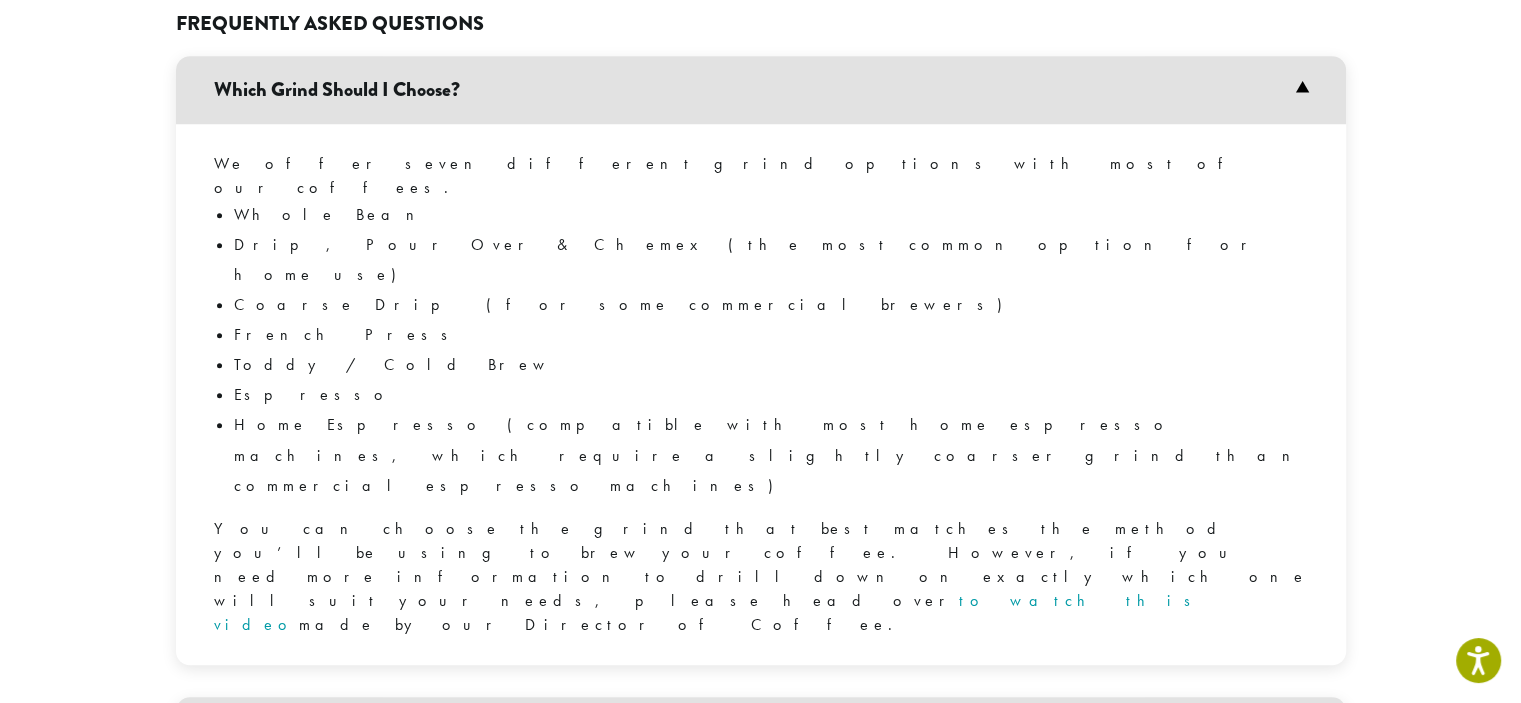click on "Business Services Page" at bounding box center [629, 804] 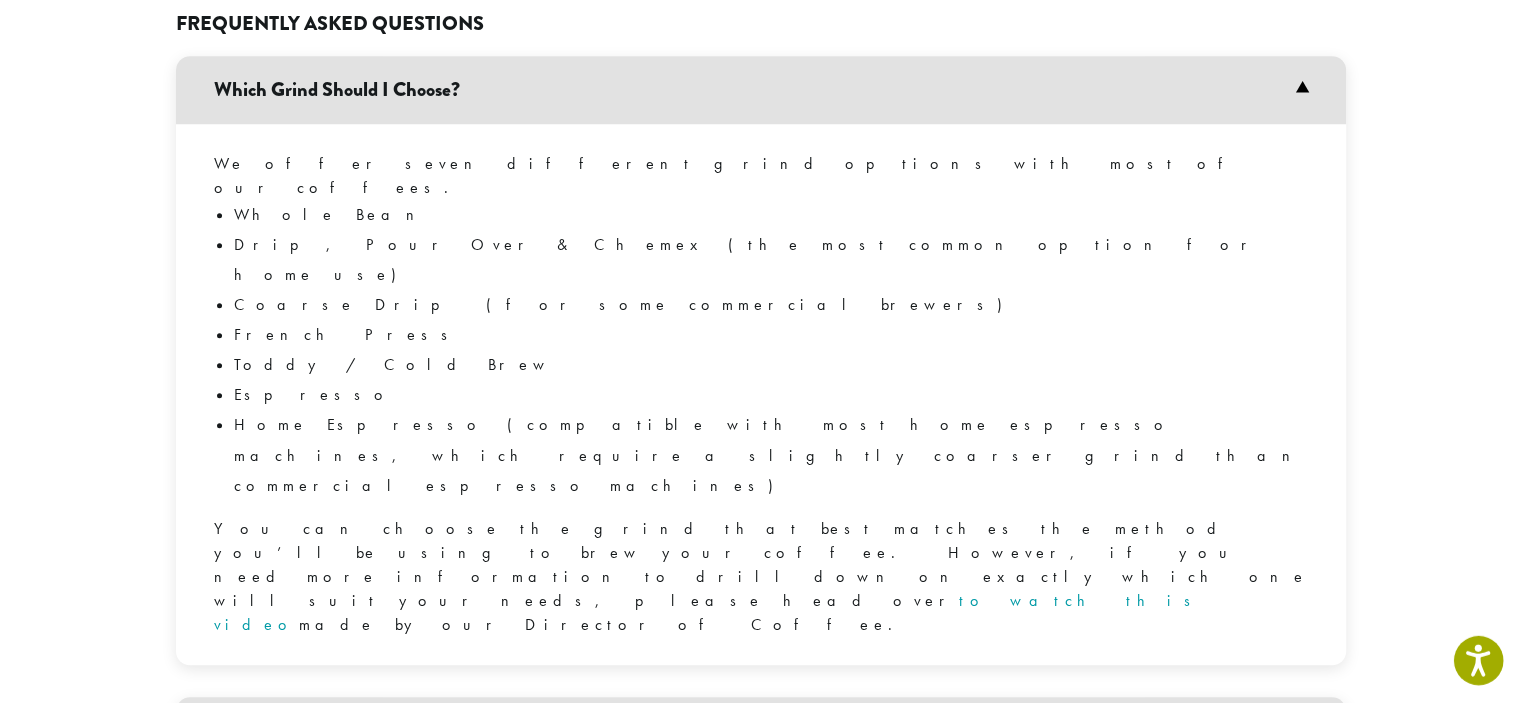 click 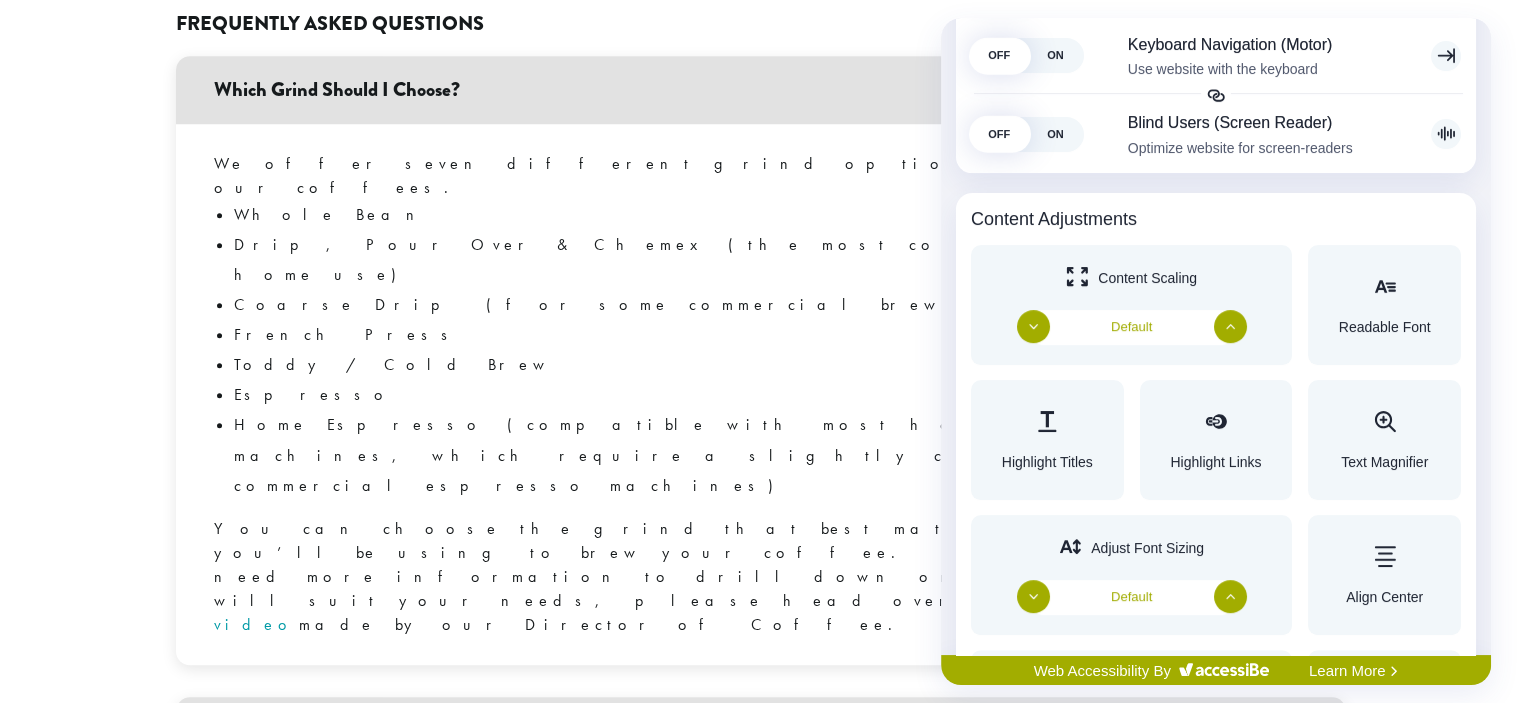 scroll, scrollTop: 0, scrollLeft: 0, axis: both 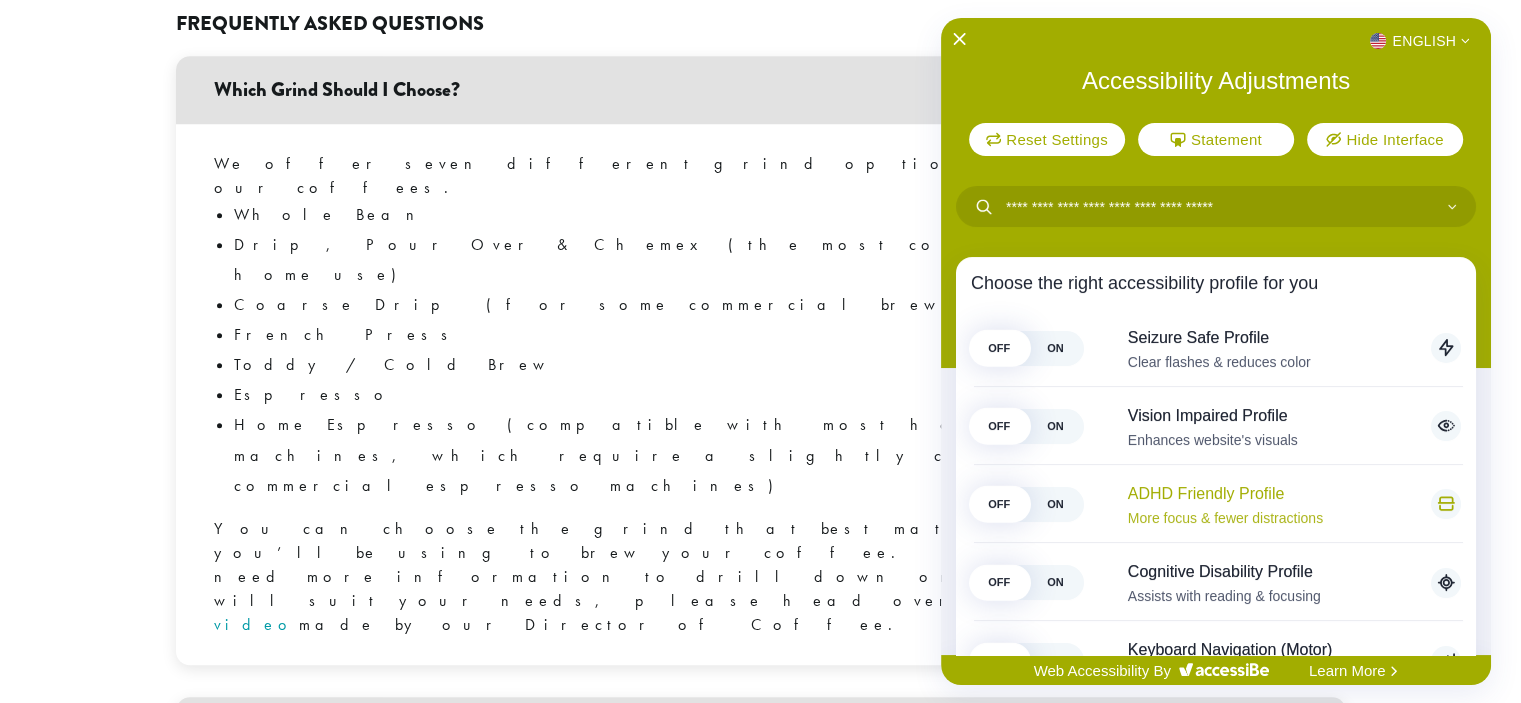 click on "OFF" at bounding box center [999, 504] 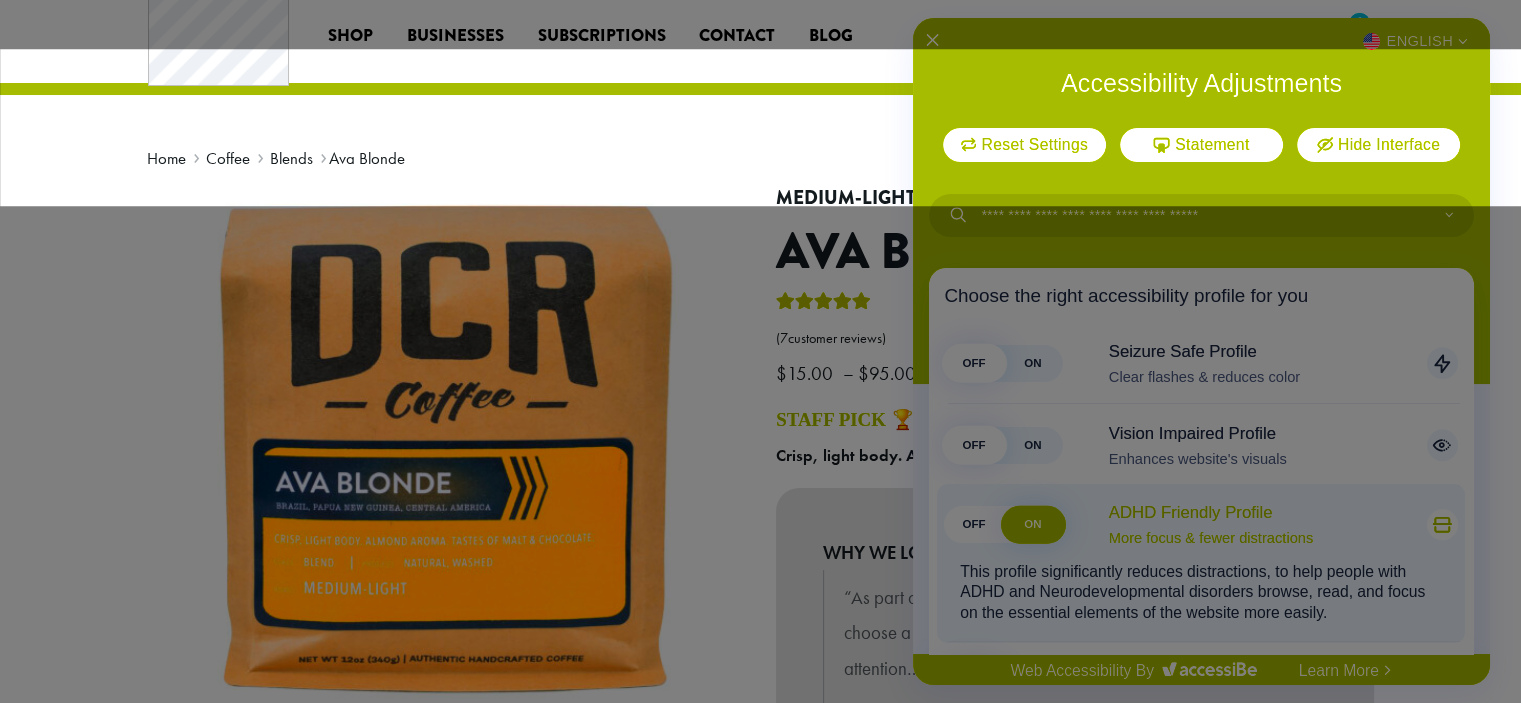 scroll, scrollTop: 0, scrollLeft: 0, axis: both 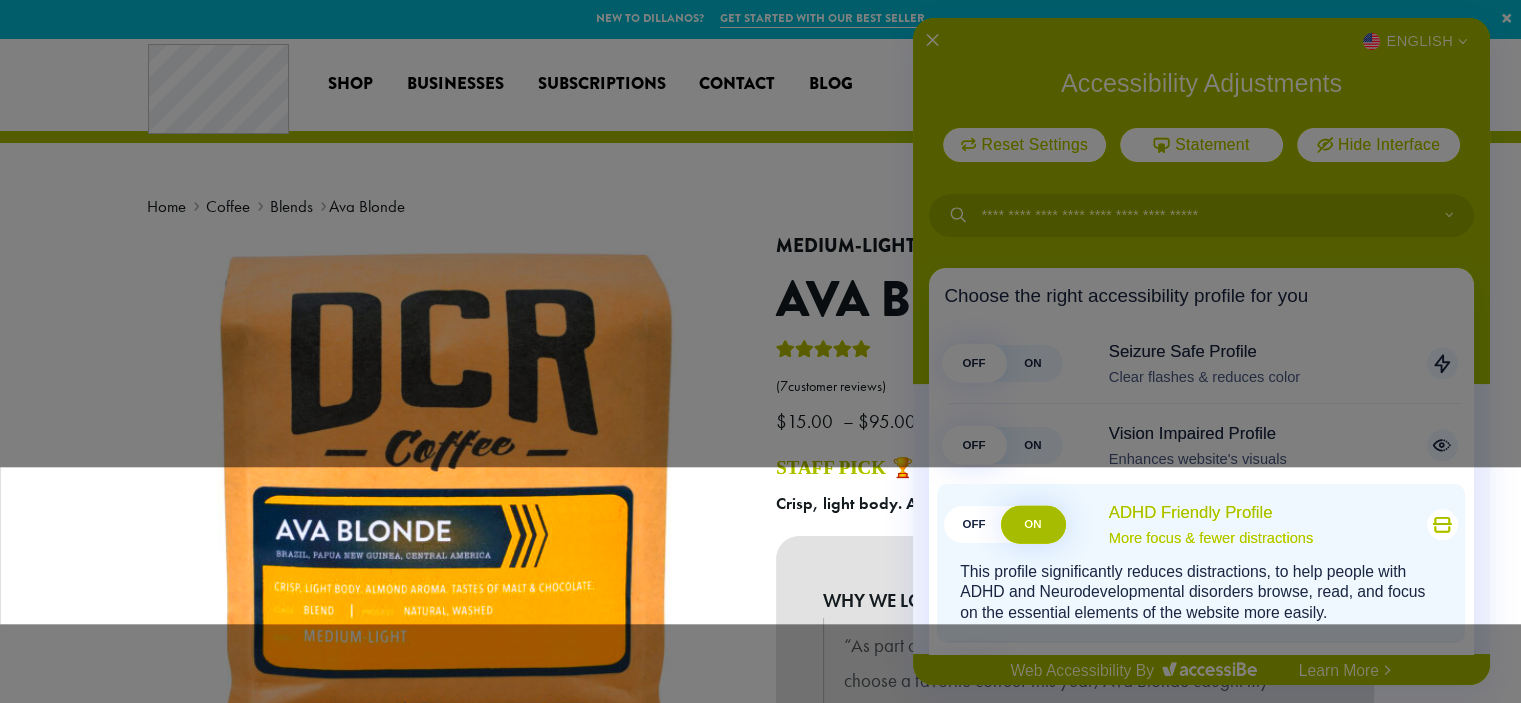 click on "OFF" at bounding box center (974, 524) 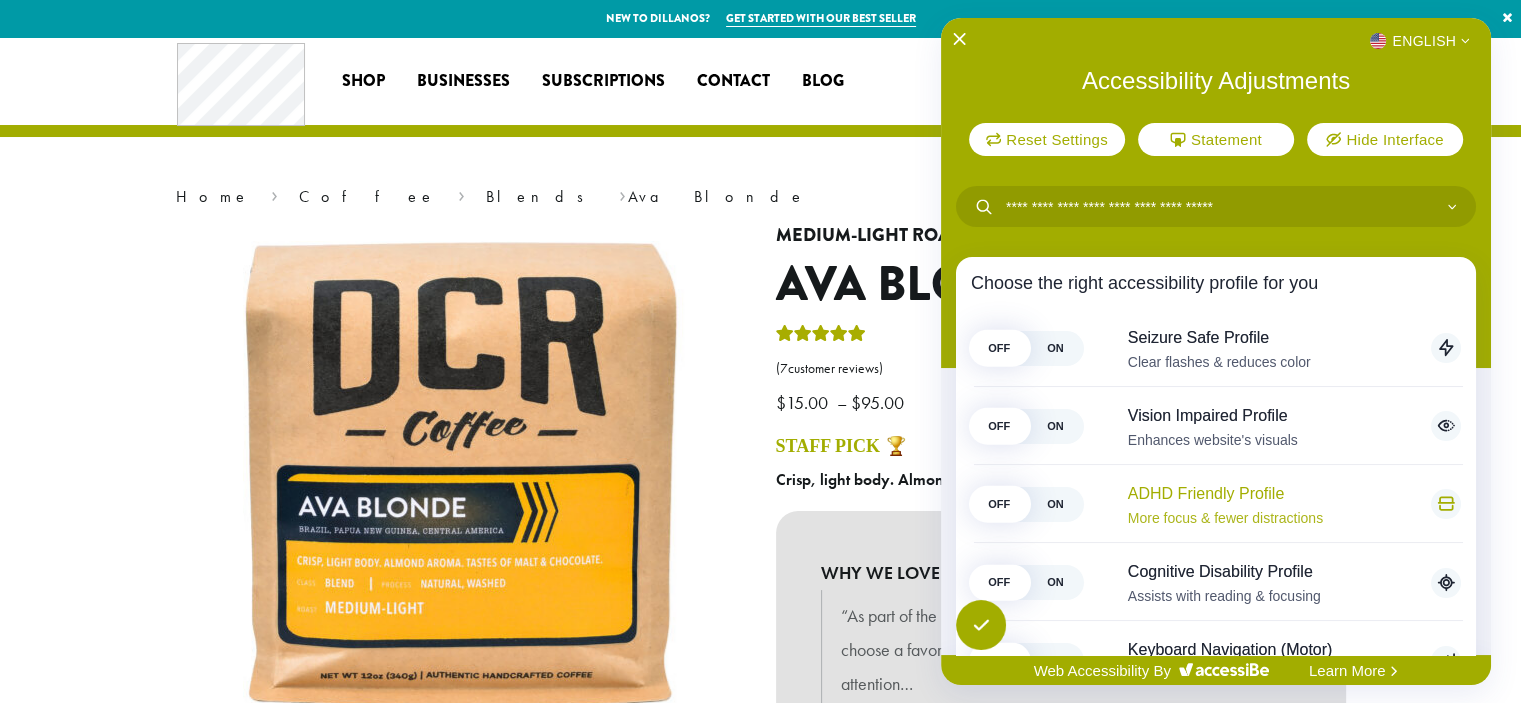 click on "ON" at bounding box center (1055, 504) 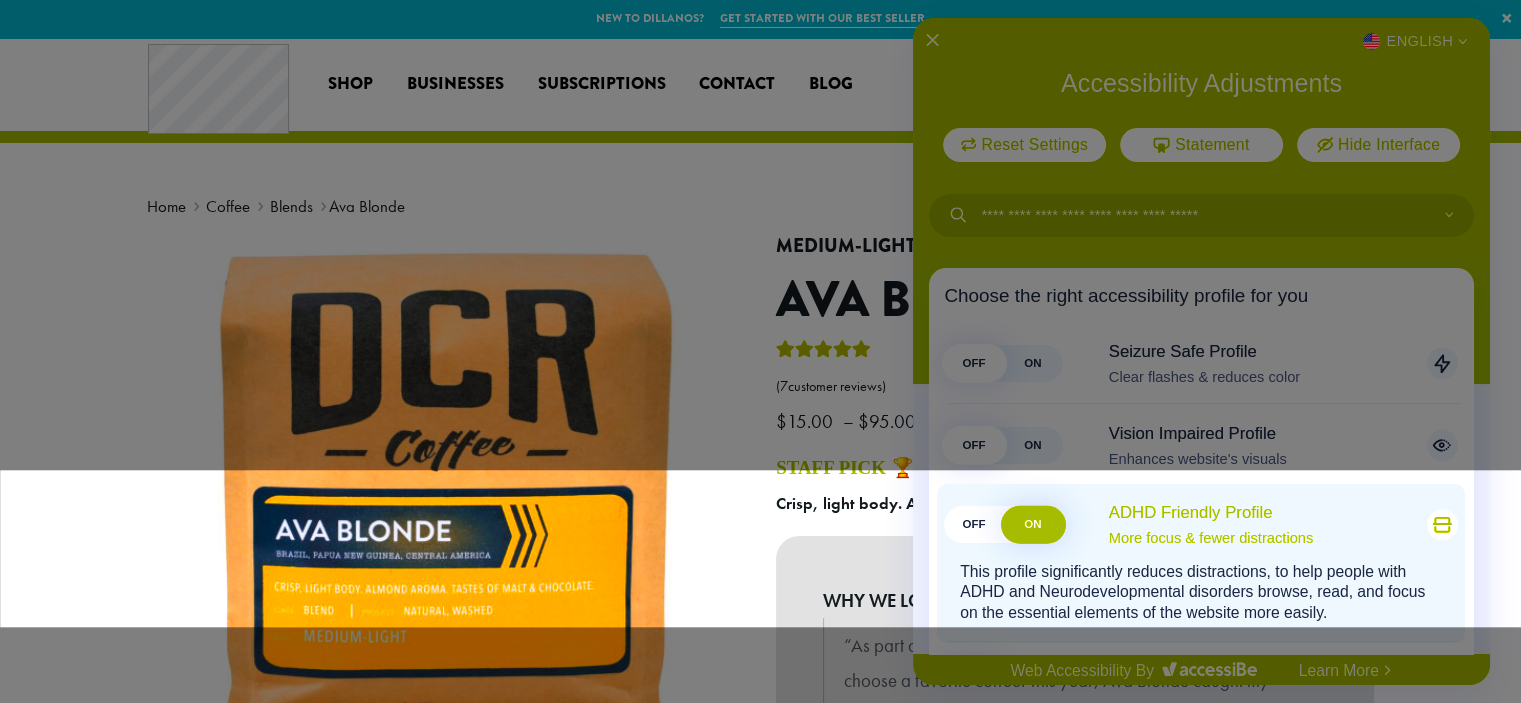 click on "OFF" at bounding box center [974, 524] 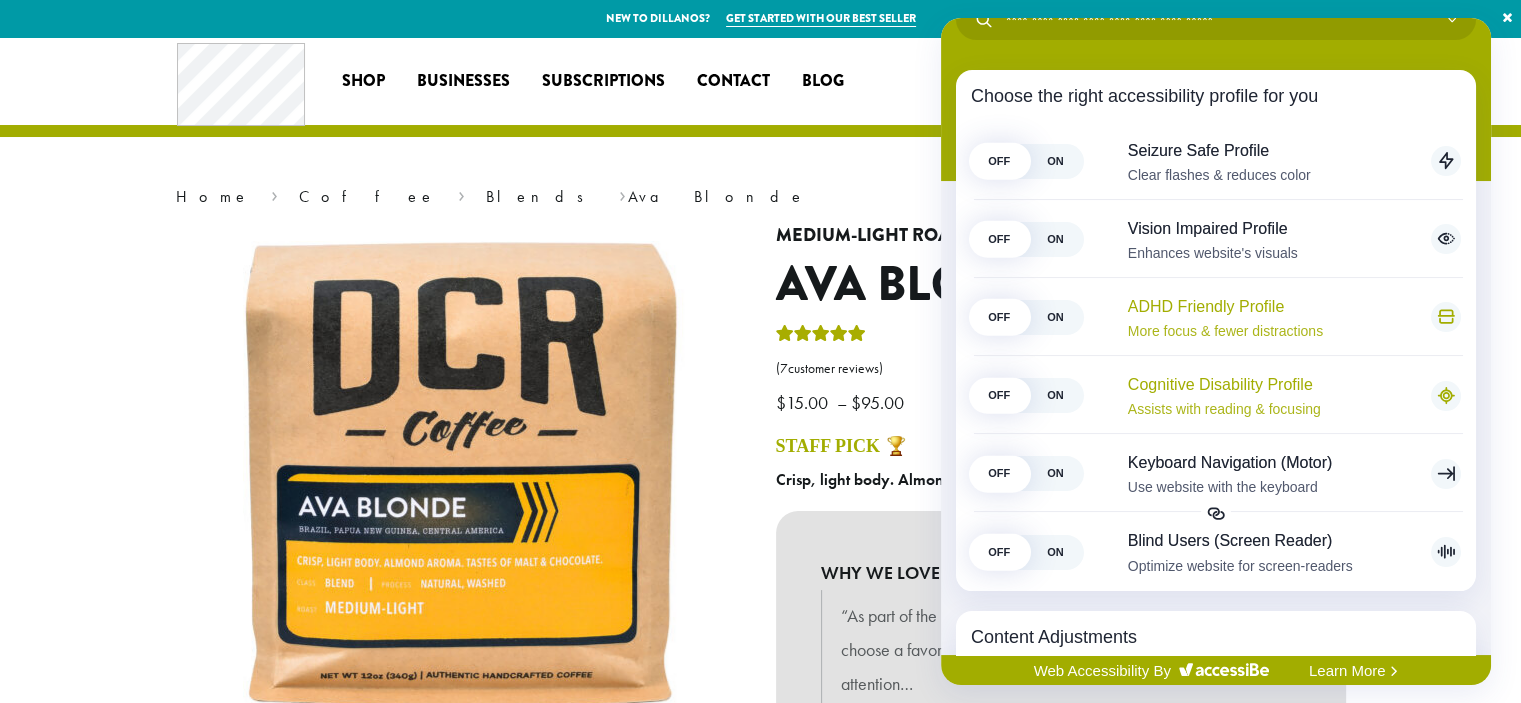 scroll, scrollTop: 188, scrollLeft: 0, axis: vertical 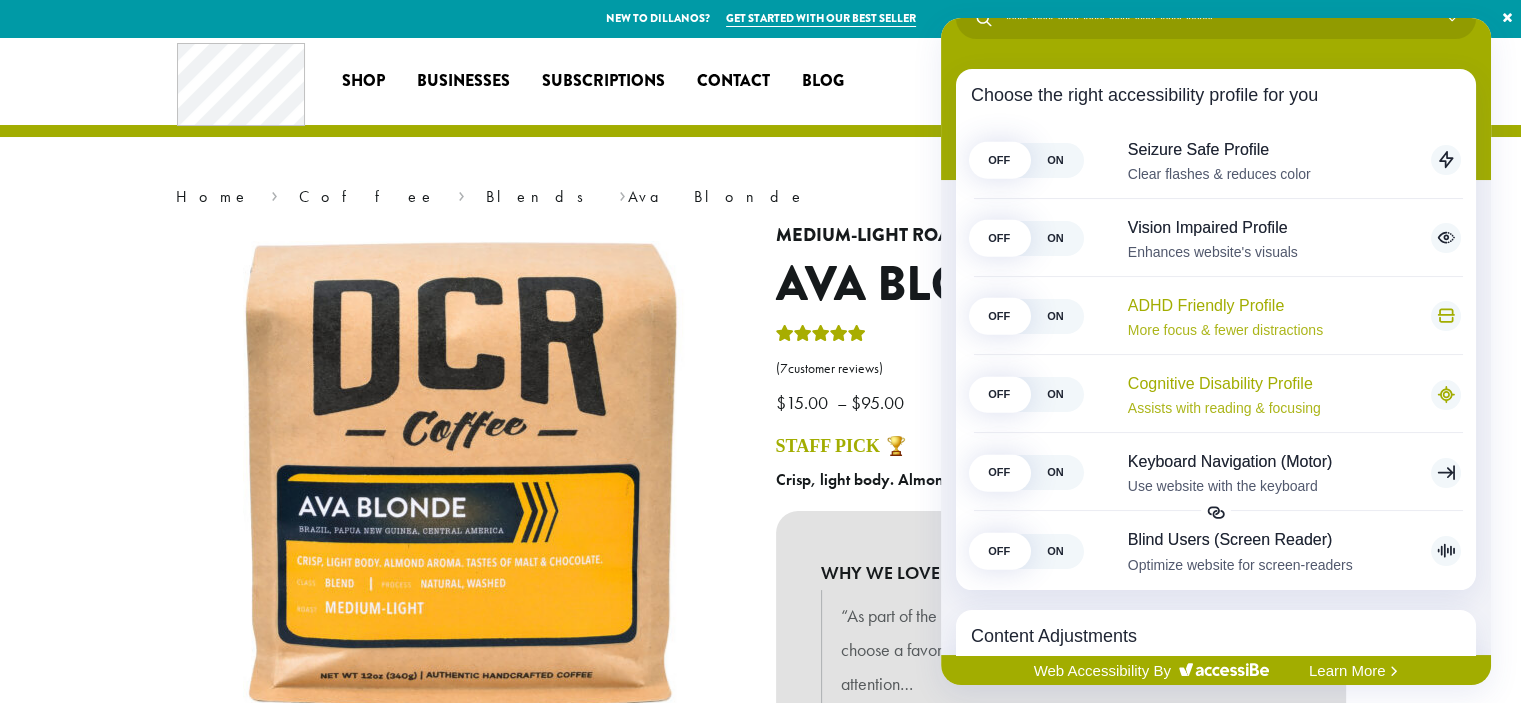 click on "ON" at bounding box center (1055, 394) 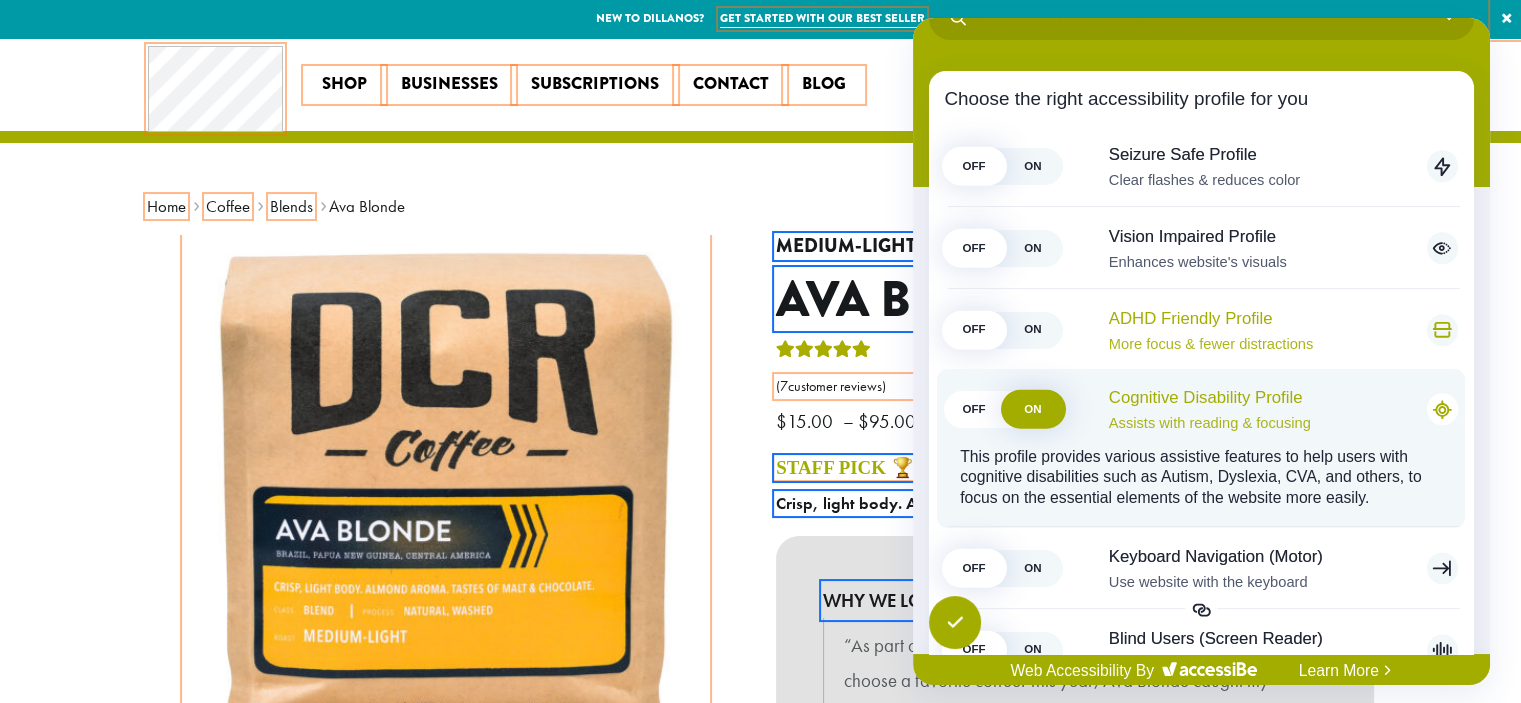 scroll, scrollTop: 187, scrollLeft: 0, axis: vertical 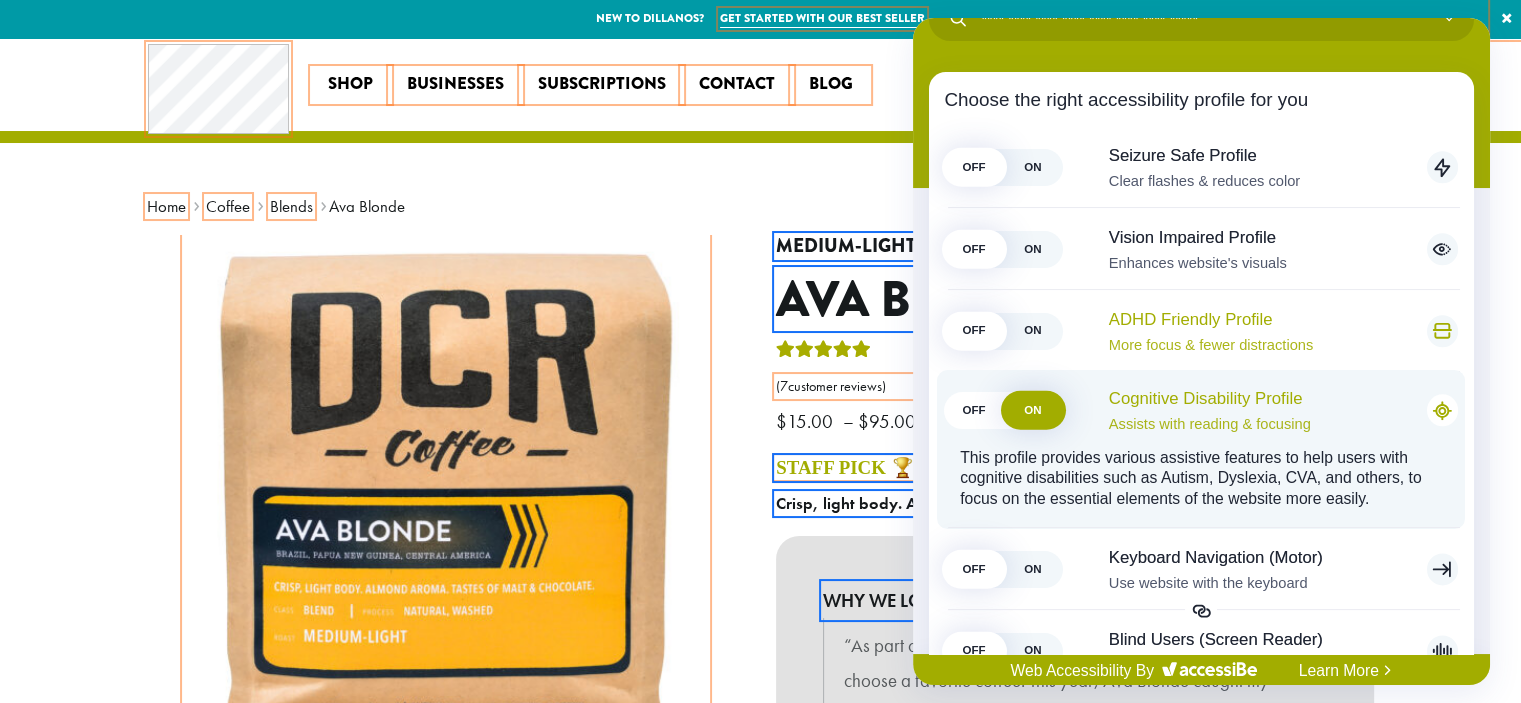 click on "OFF" at bounding box center (974, 410) 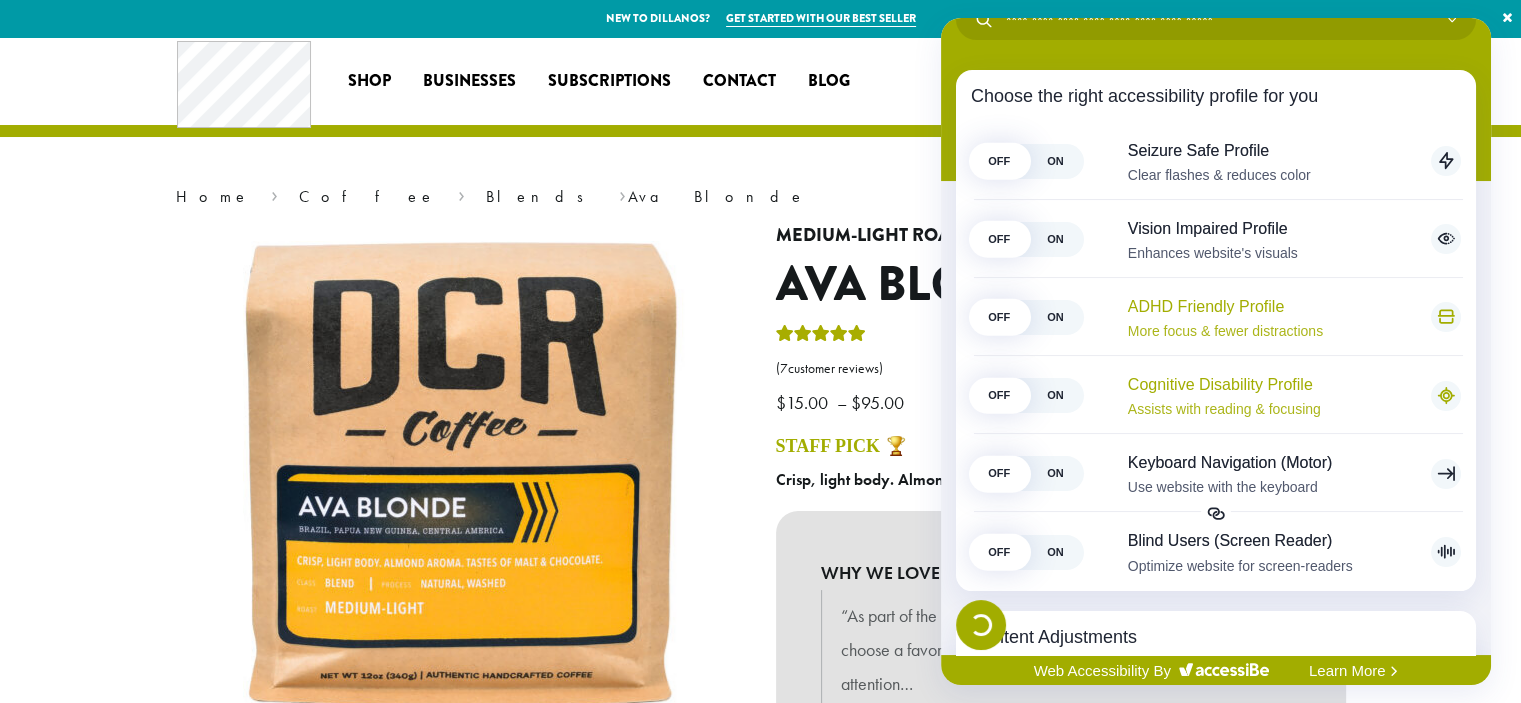 scroll, scrollTop: 188, scrollLeft: 0, axis: vertical 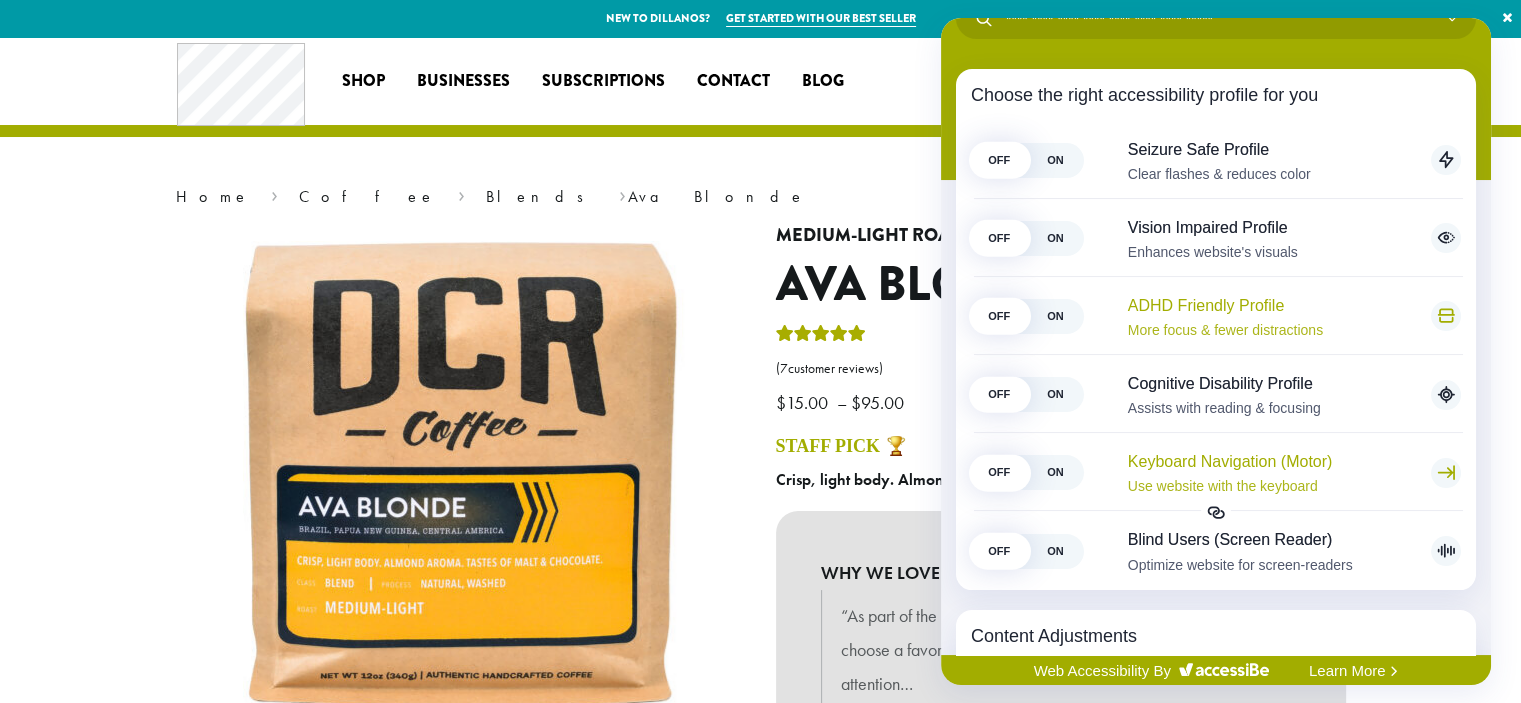 click on "ON" at bounding box center [1055, 472] 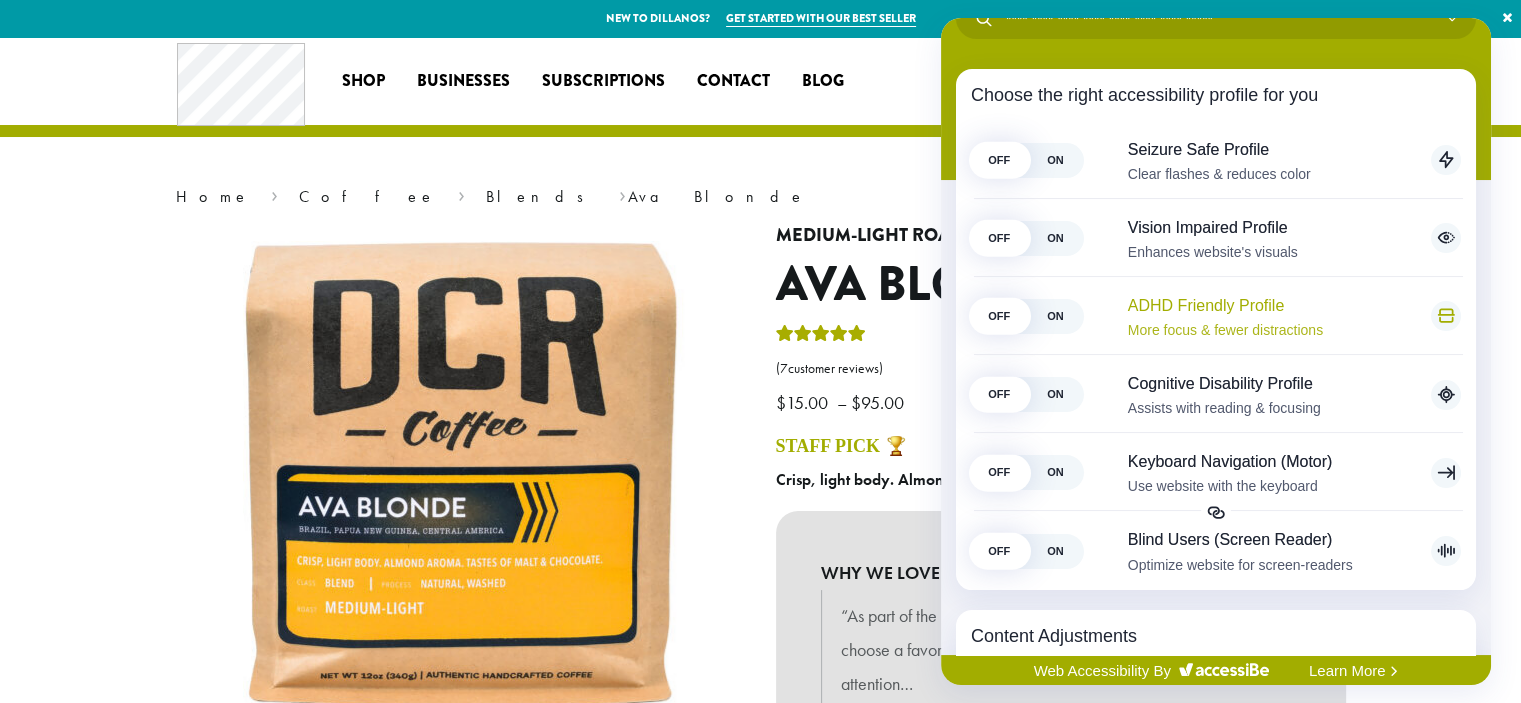 click at bounding box center (0, 0) 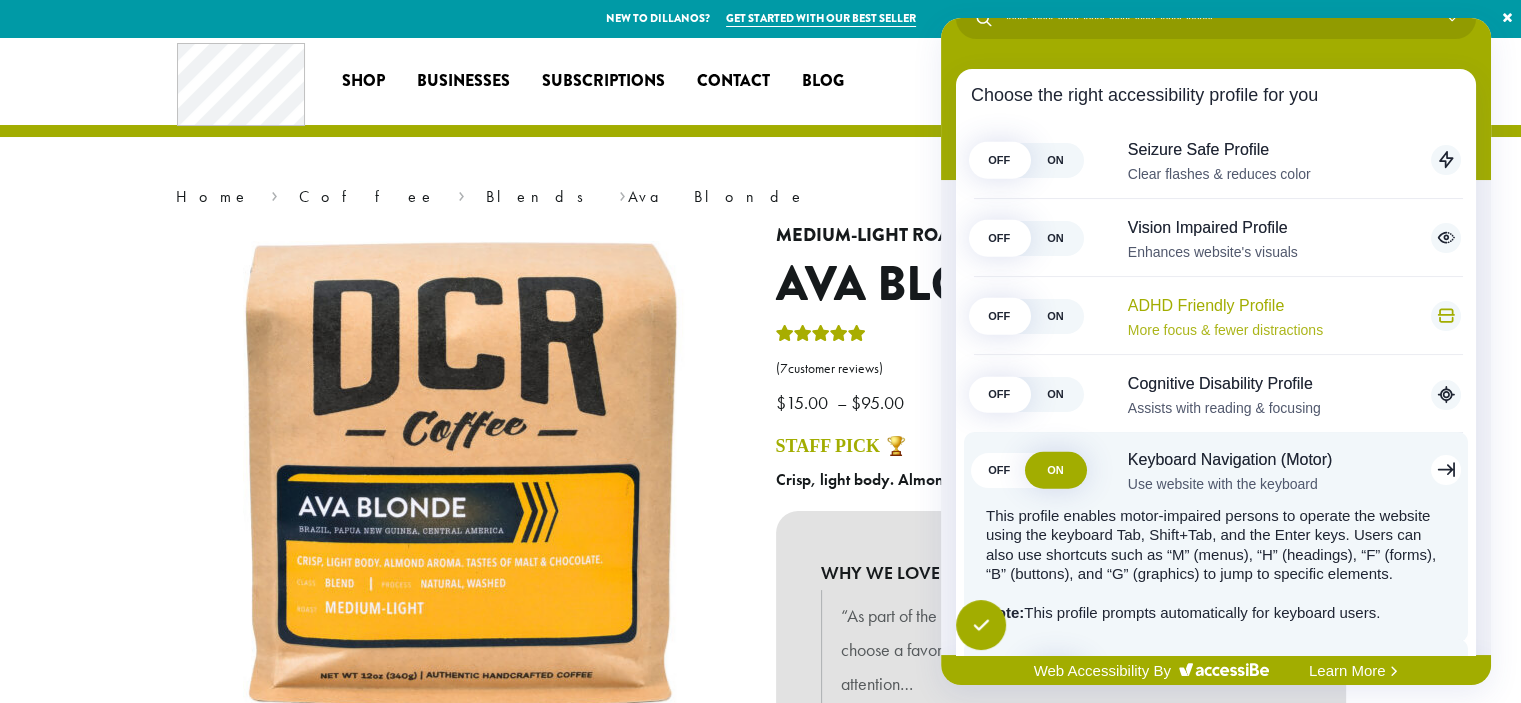 click on "OFF" at bounding box center (999, 469) 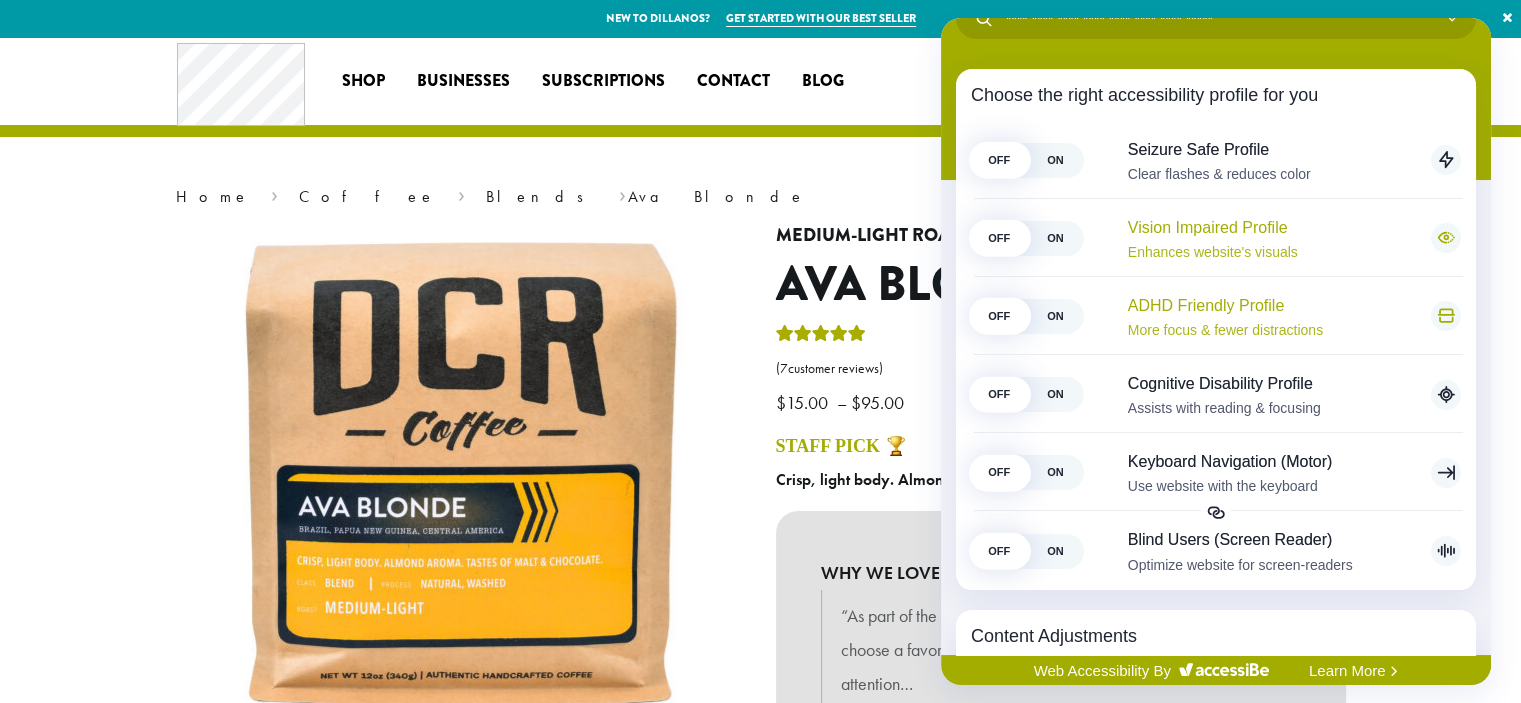 scroll, scrollTop: 0, scrollLeft: 0, axis: both 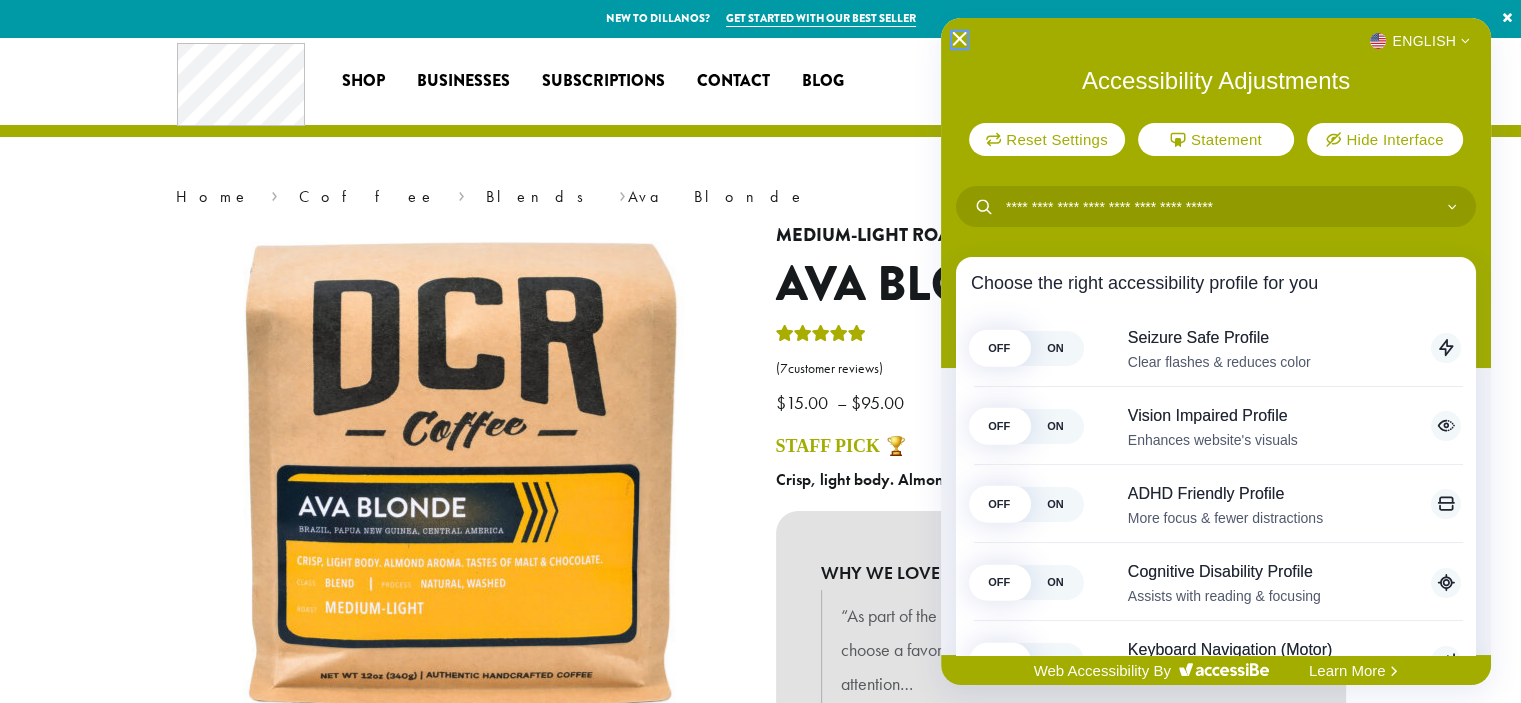 click 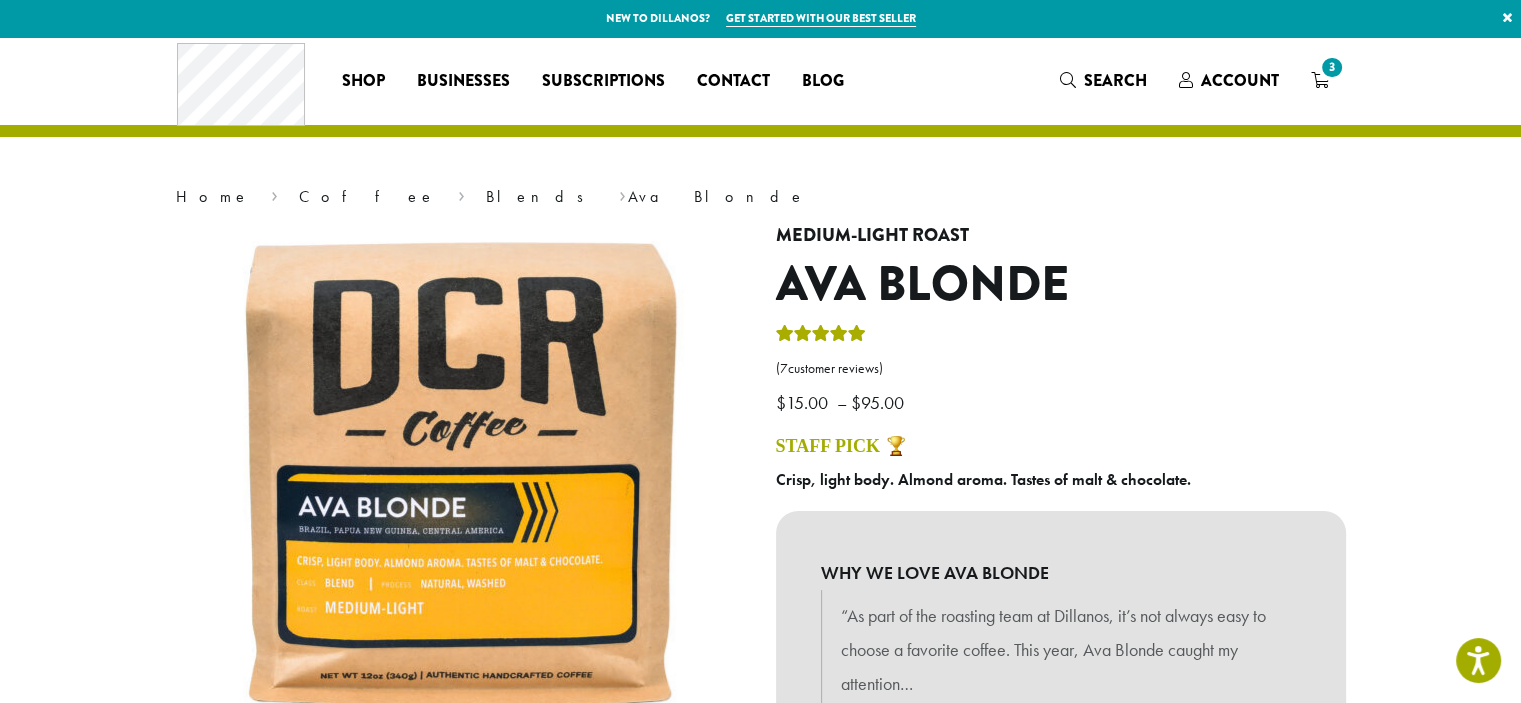 scroll, scrollTop: 0, scrollLeft: 0, axis: both 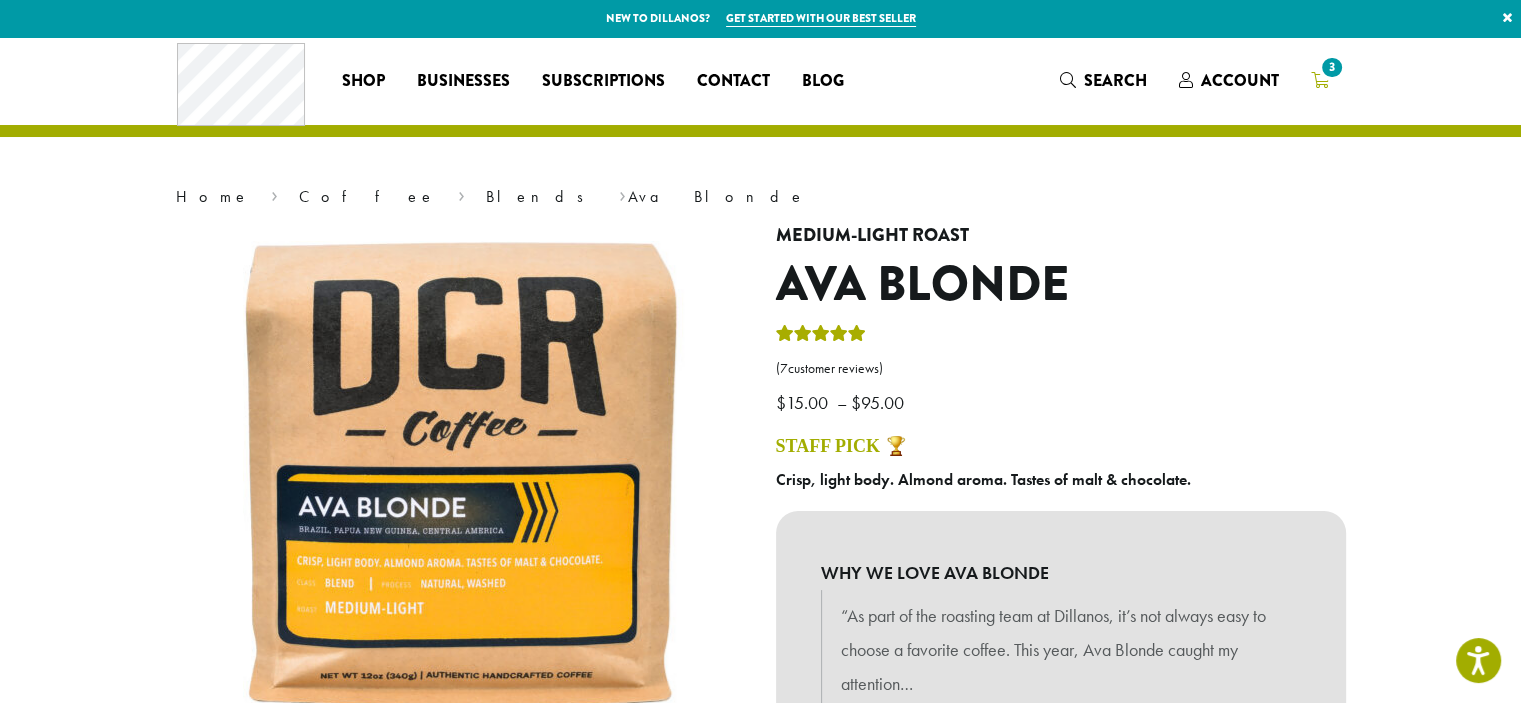 click on "3" at bounding box center [1331, 67] 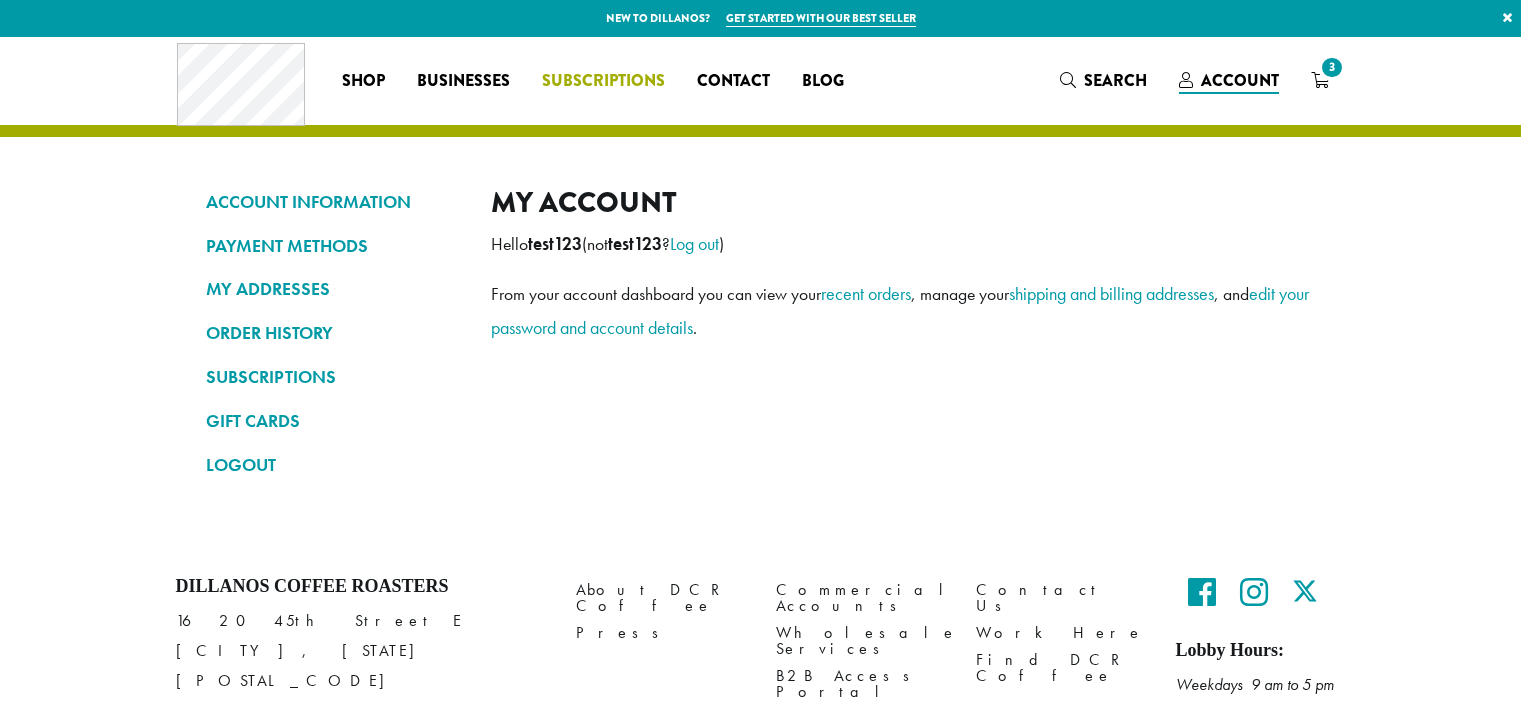 scroll, scrollTop: 0, scrollLeft: 0, axis: both 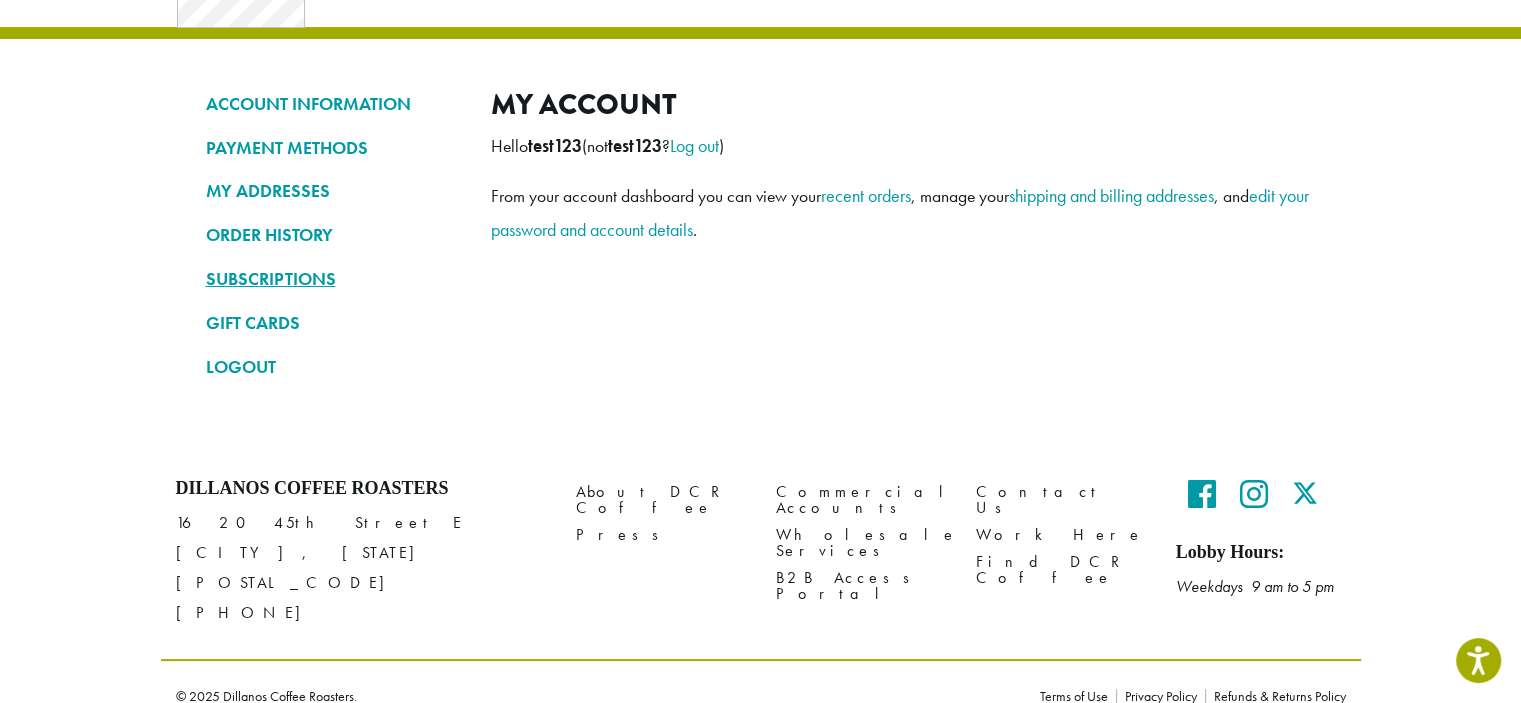 click on "SUBSCRIPTIONS" at bounding box center [333, 279] 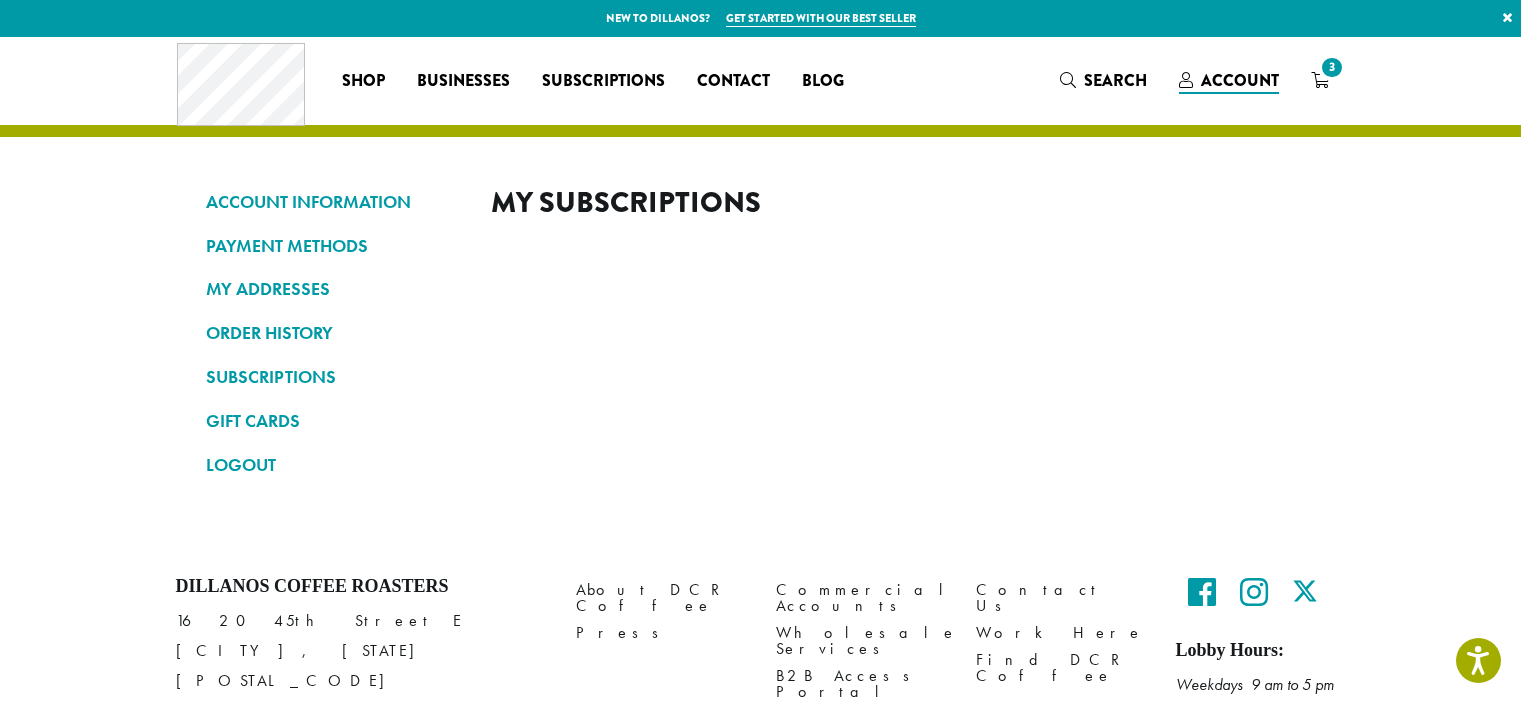 scroll, scrollTop: 0, scrollLeft: 0, axis: both 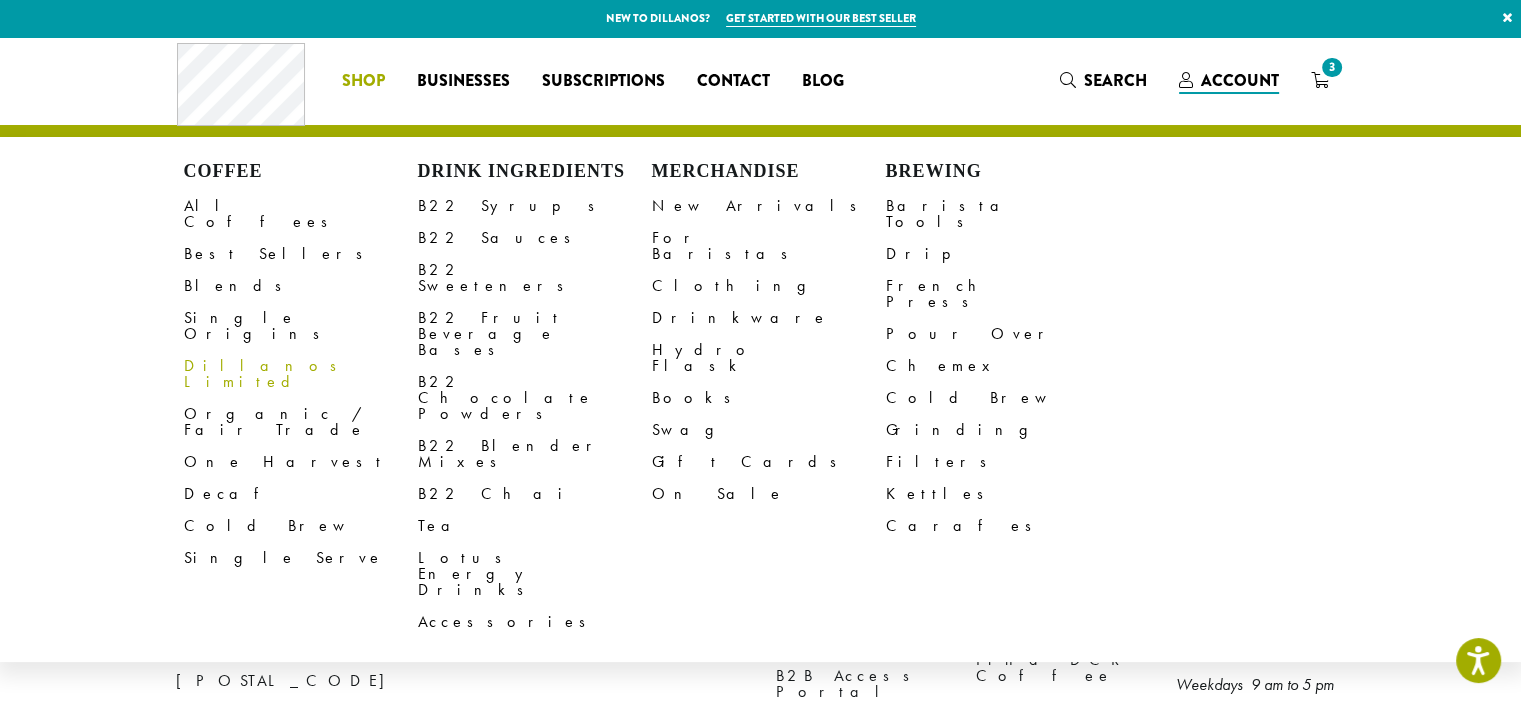 click on "Dillanos Limited" at bounding box center [301, 374] 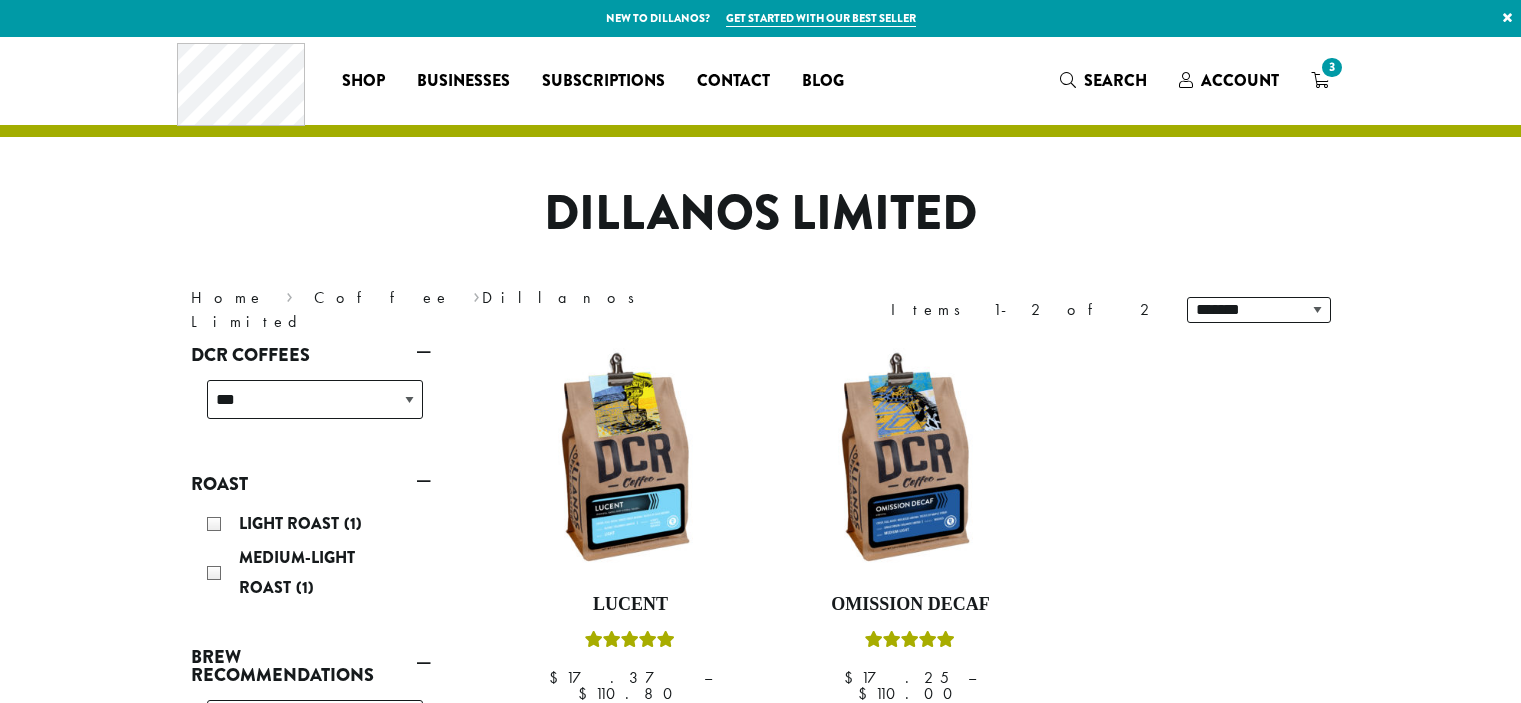 scroll, scrollTop: 0, scrollLeft: 0, axis: both 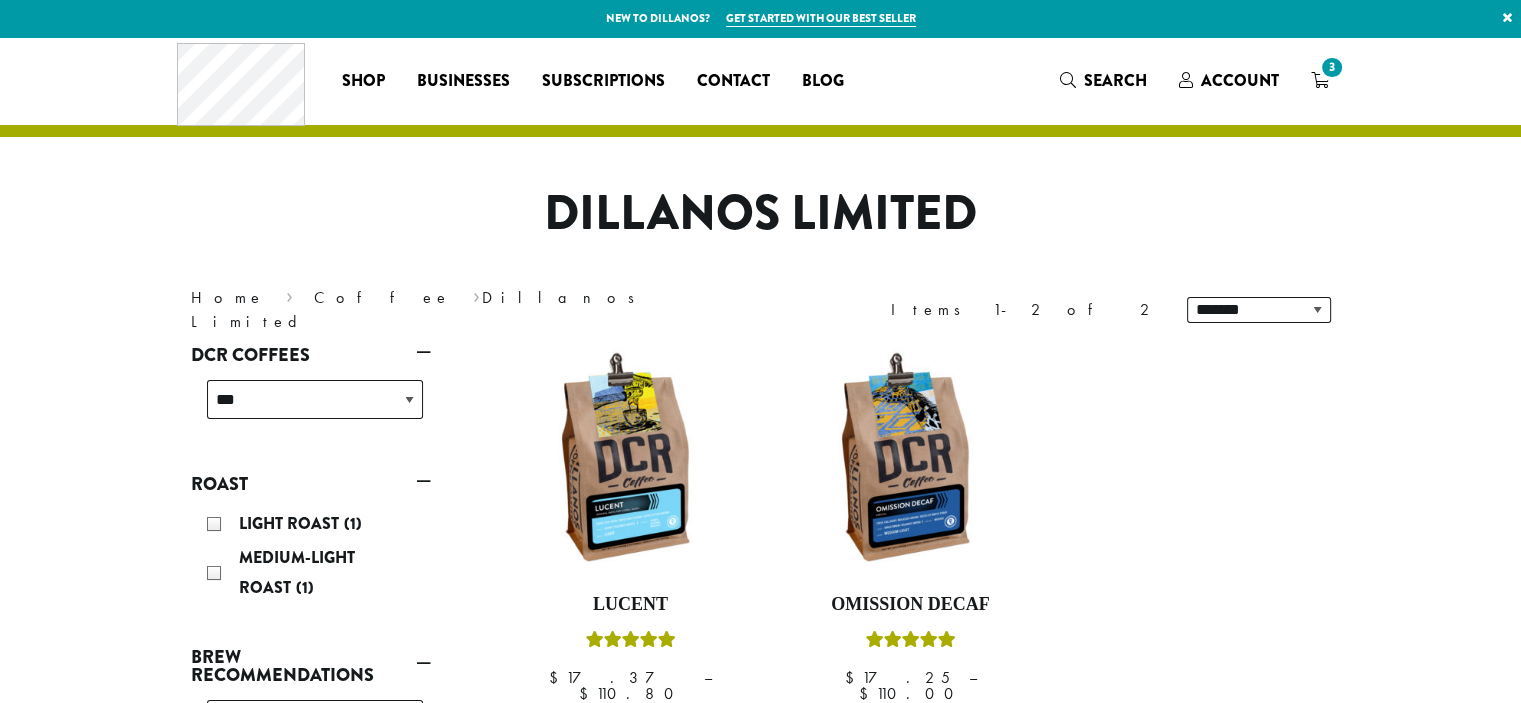 click on "Subscriptions" at bounding box center (603, 81) 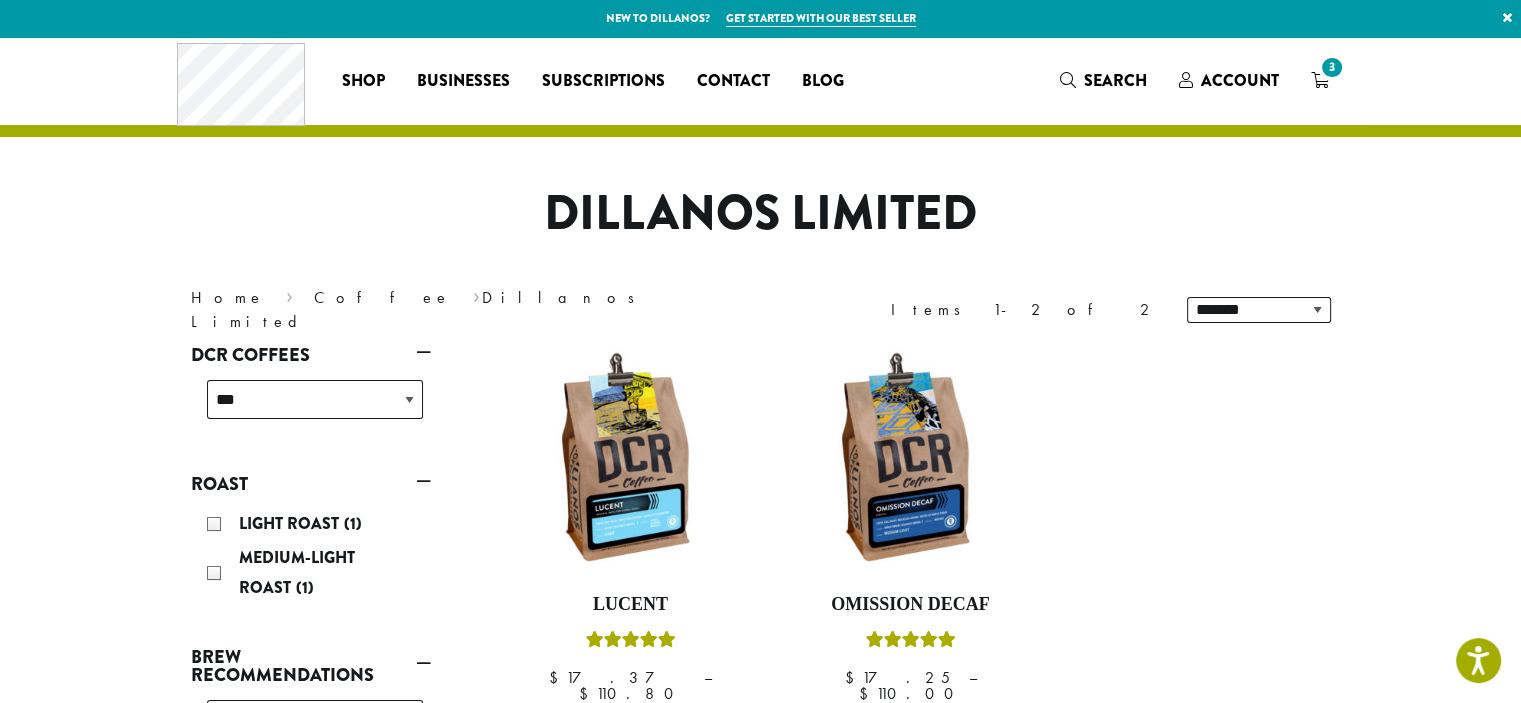 scroll, scrollTop: 0, scrollLeft: 0, axis: both 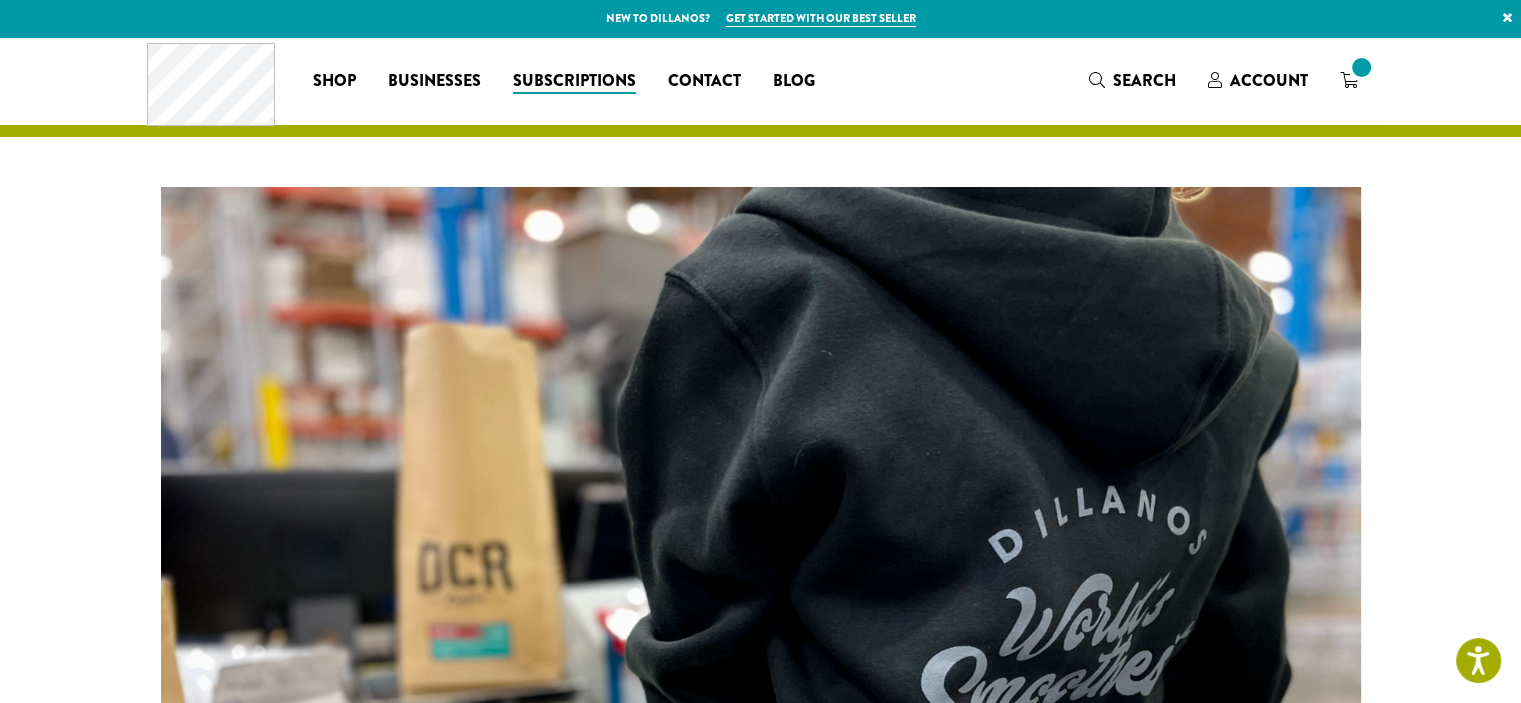 click on "Fresh coffee automatically delivered to your doorstep.
Choose from our freshly roasted coffee, professional-quality syrups and sauces, or essential tools for brewing the perfect cup from the comfort of home.
No fees.
No commitment.
No fuss.
You’re free to add new products, remove current ones, and even modify your coffee’s grind or size all without interrupting your delivery schedule.
View Coffees
Go To My Account
*Prices are subject to change without notice. You may cancel your subscription at any time.   Due to limited availability, Dillanos Limited coffees and other seasonal coffees may not be available for subscription." at bounding box center [760, 1886] 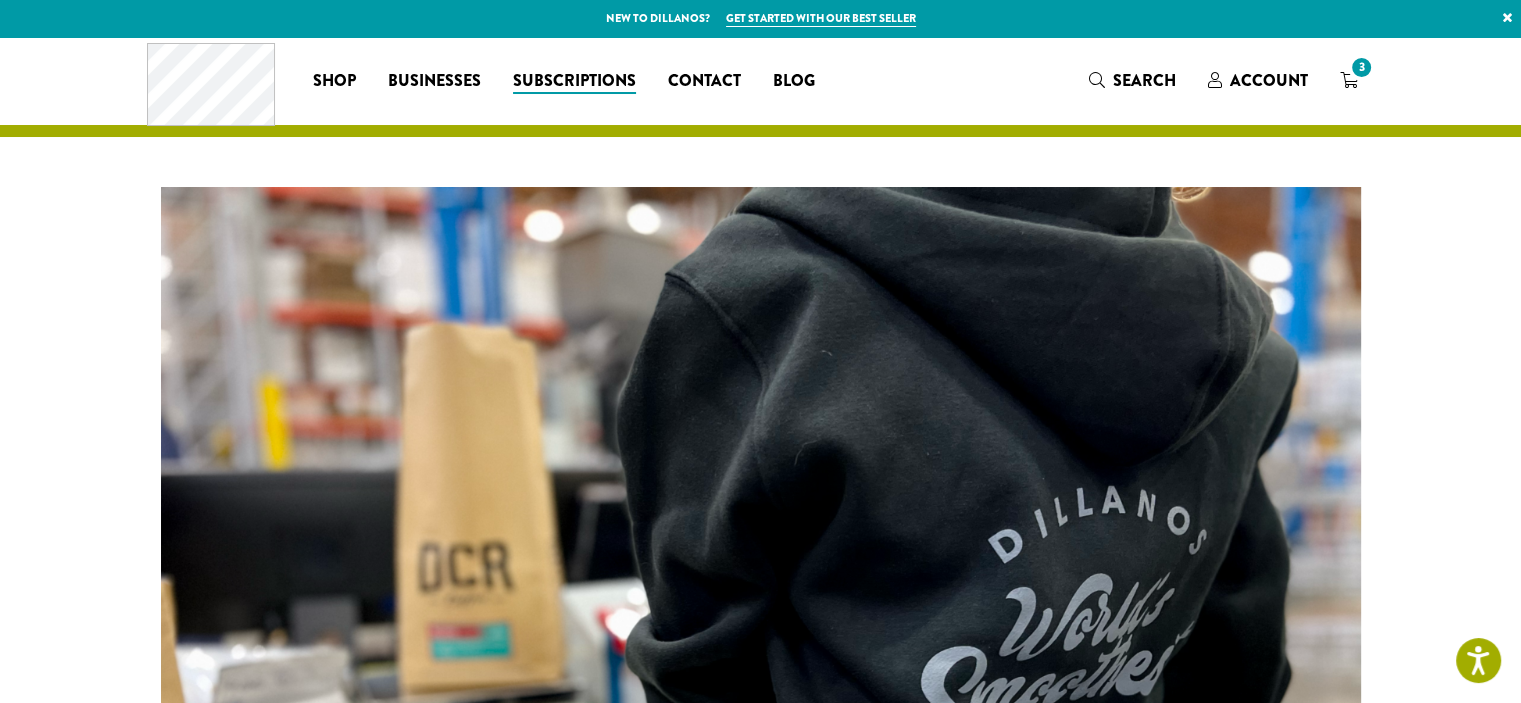 scroll, scrollTop: 1700, scrollLeft: 0, axis: vertical 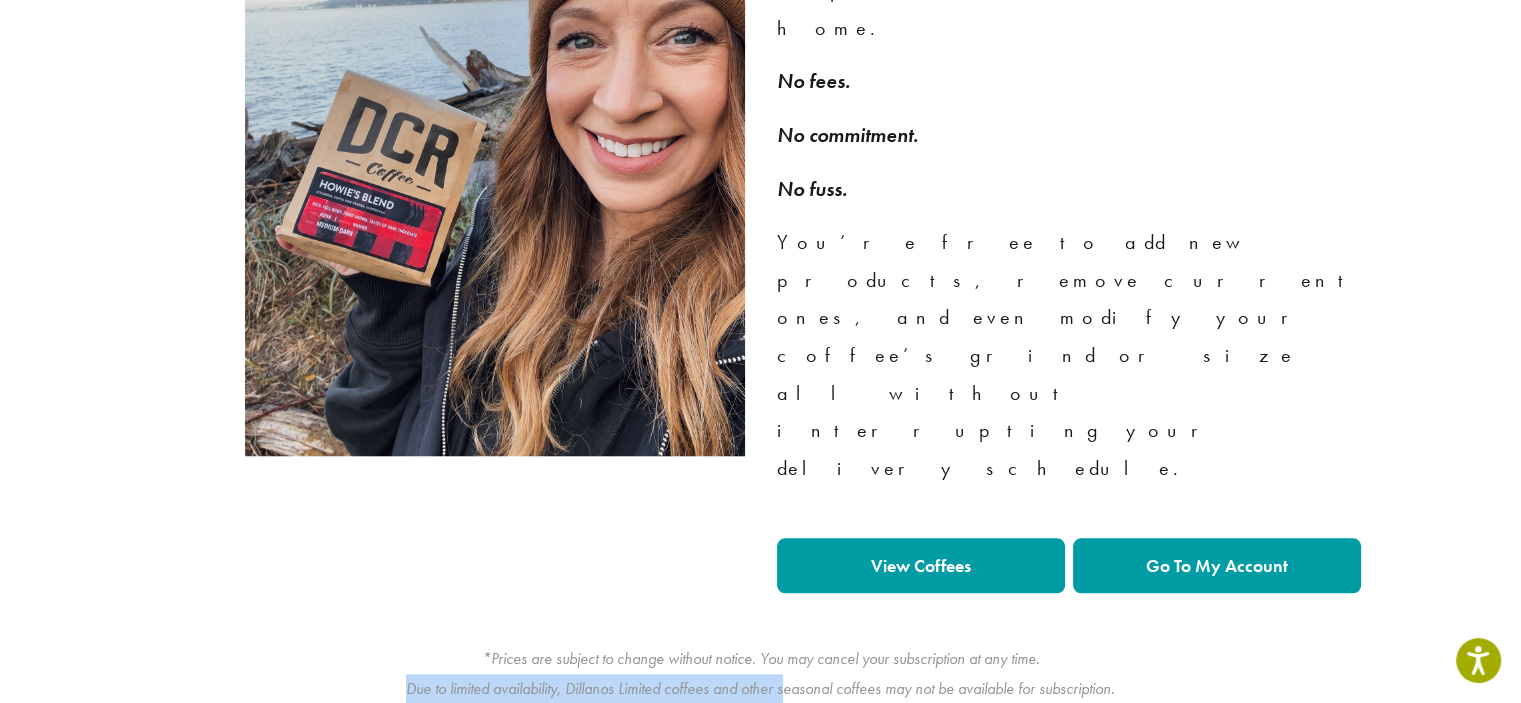 click on "*Prices are subject to change without notice. You may cancel your subscription at any time.   Due to limited availability, Dillanos Limited coffees and other seasonal coffees may not be available for subscription." at bounding box center (761, 674) 